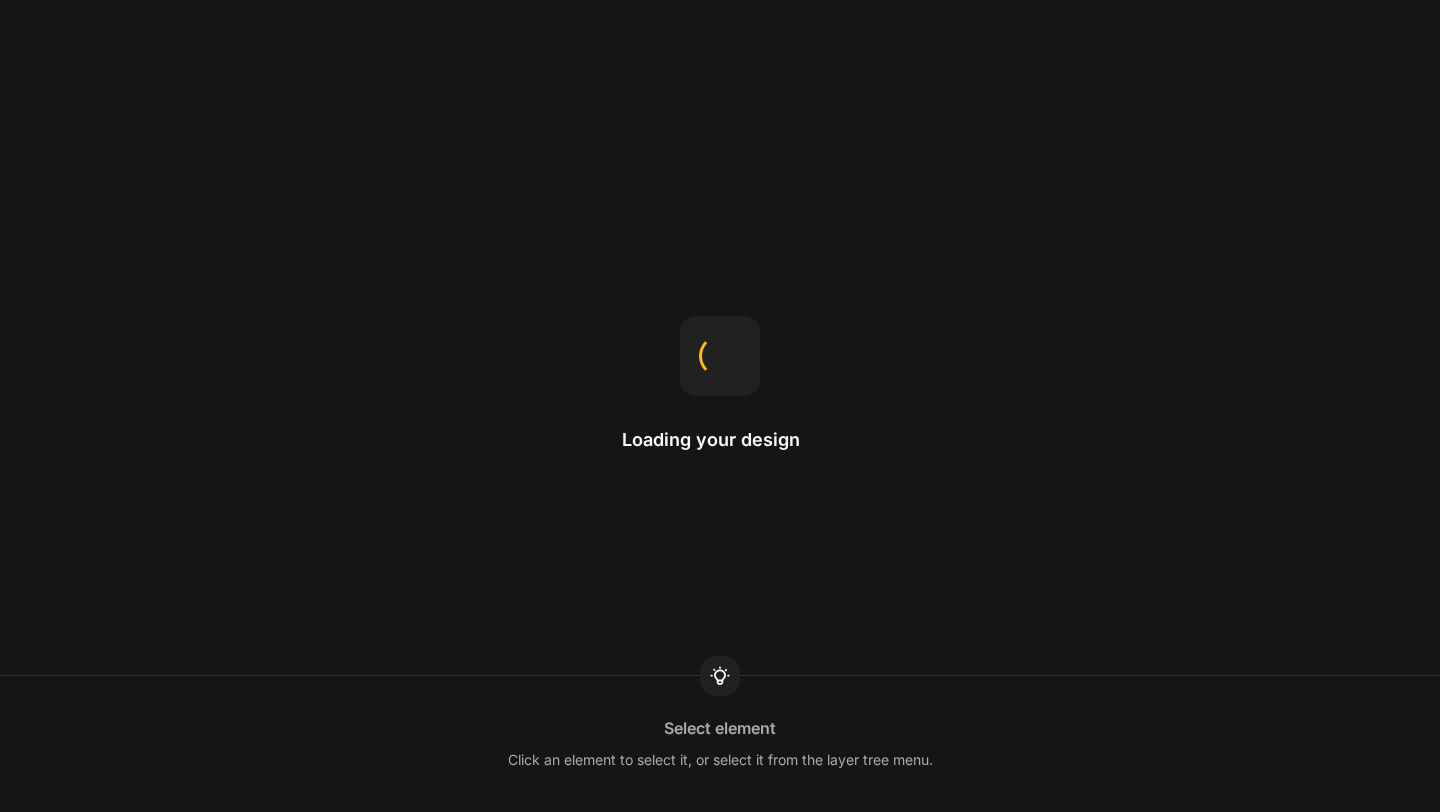 scroll, scrollTop: 0, scrollLeft: 0, axis: both 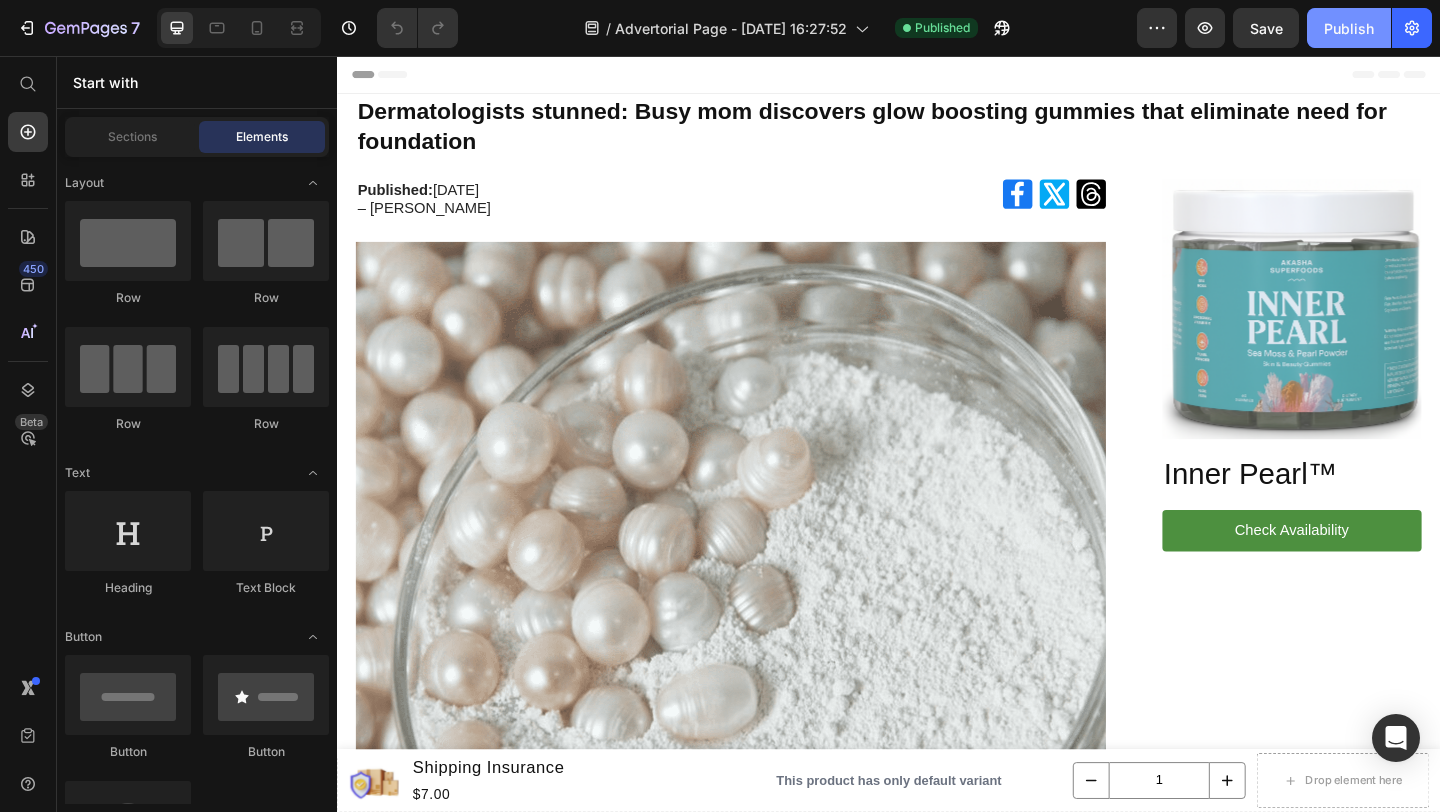 click on "Publish" at bounding box center (1349, 28) 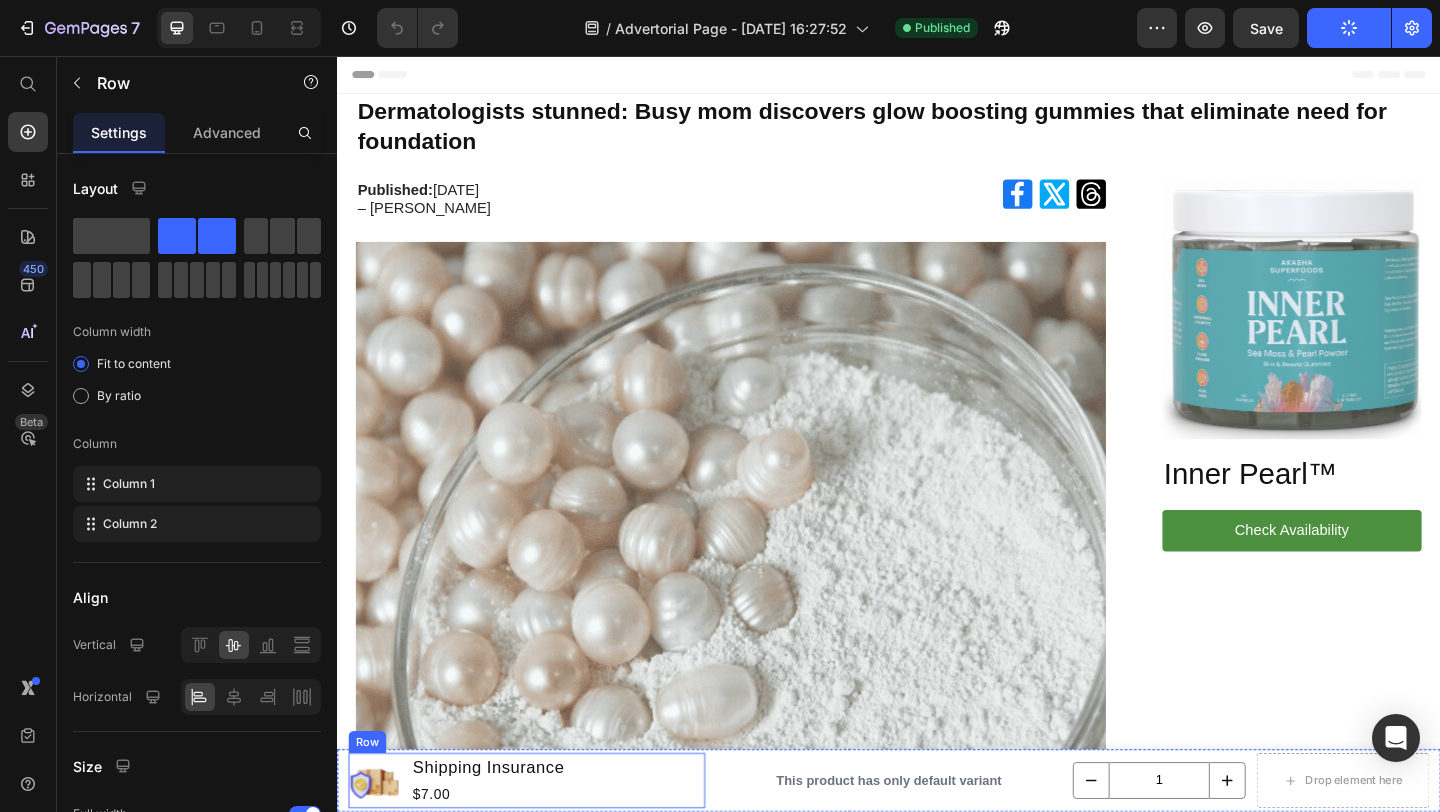click on "Product Images Shipping Insurance Product Title $7.00 Product Price Row" at bounding box center [543, 844] 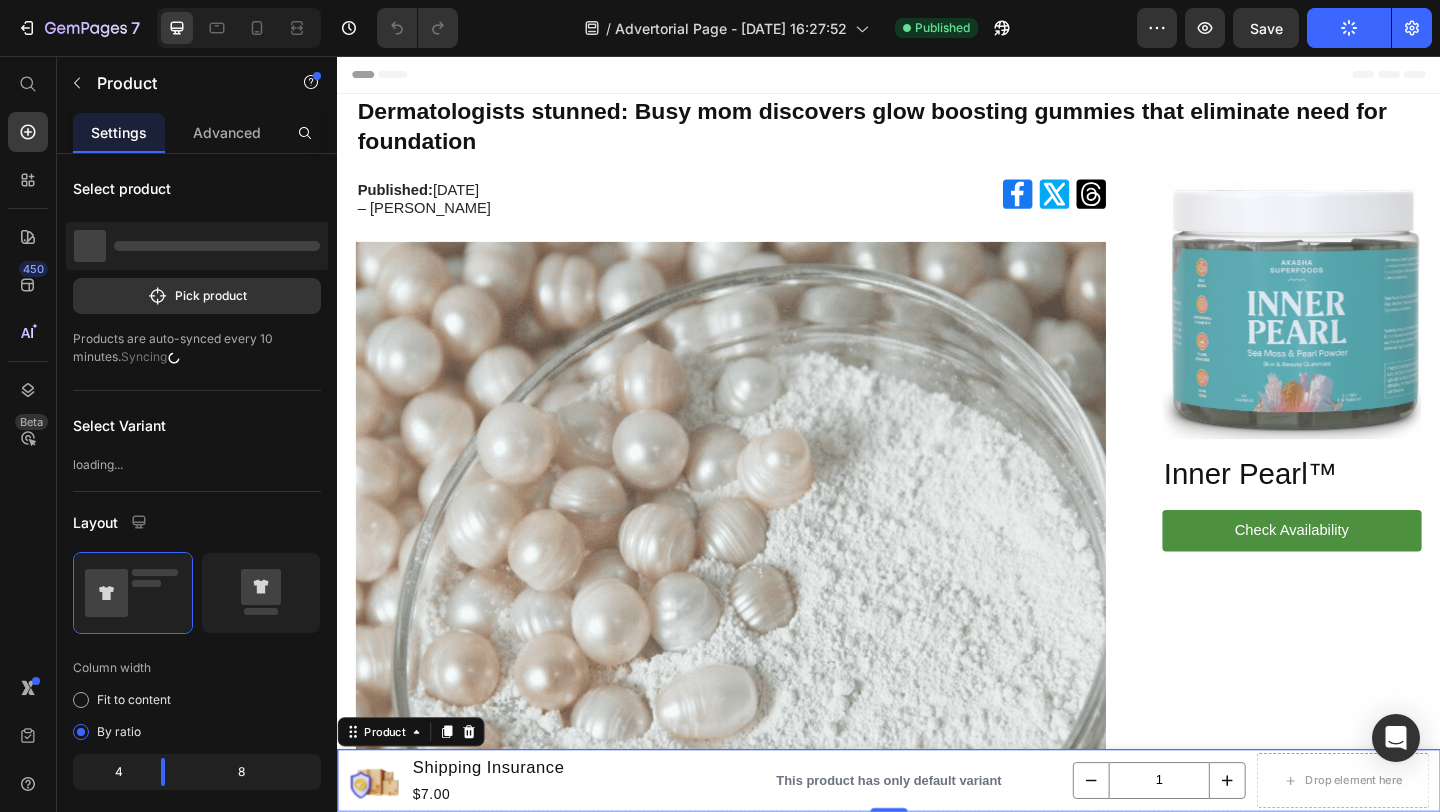 click on "Product Images Shipping Insurance Product Title $7.00 Product Price Row This product has only default variant Product Variants & Swatches 1 Product Quantity
Drop element here Row Product   0" at bounding box center (937, 844) 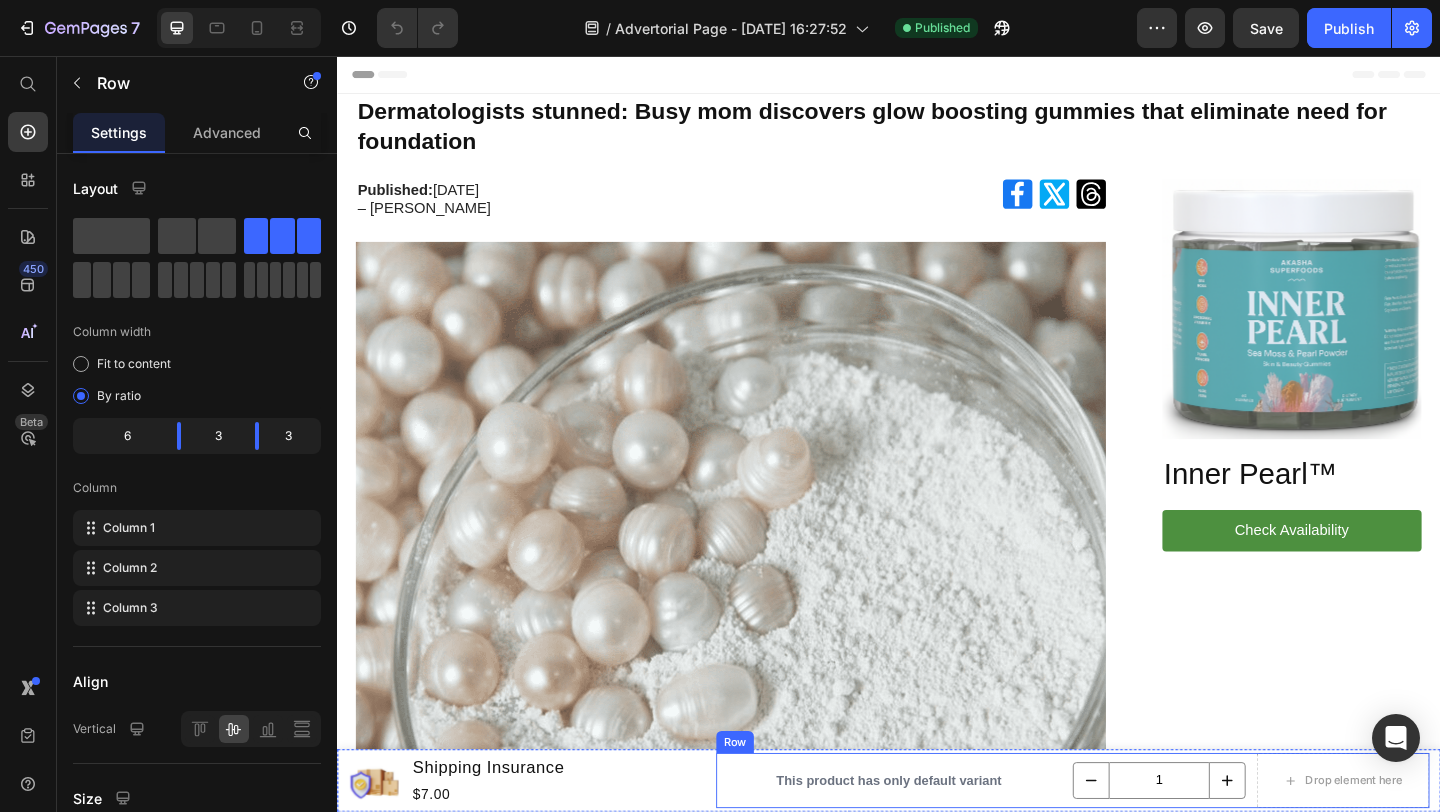 click on "This product has only default variant Product Variants & Swatches" at bounding box center [937, 844] 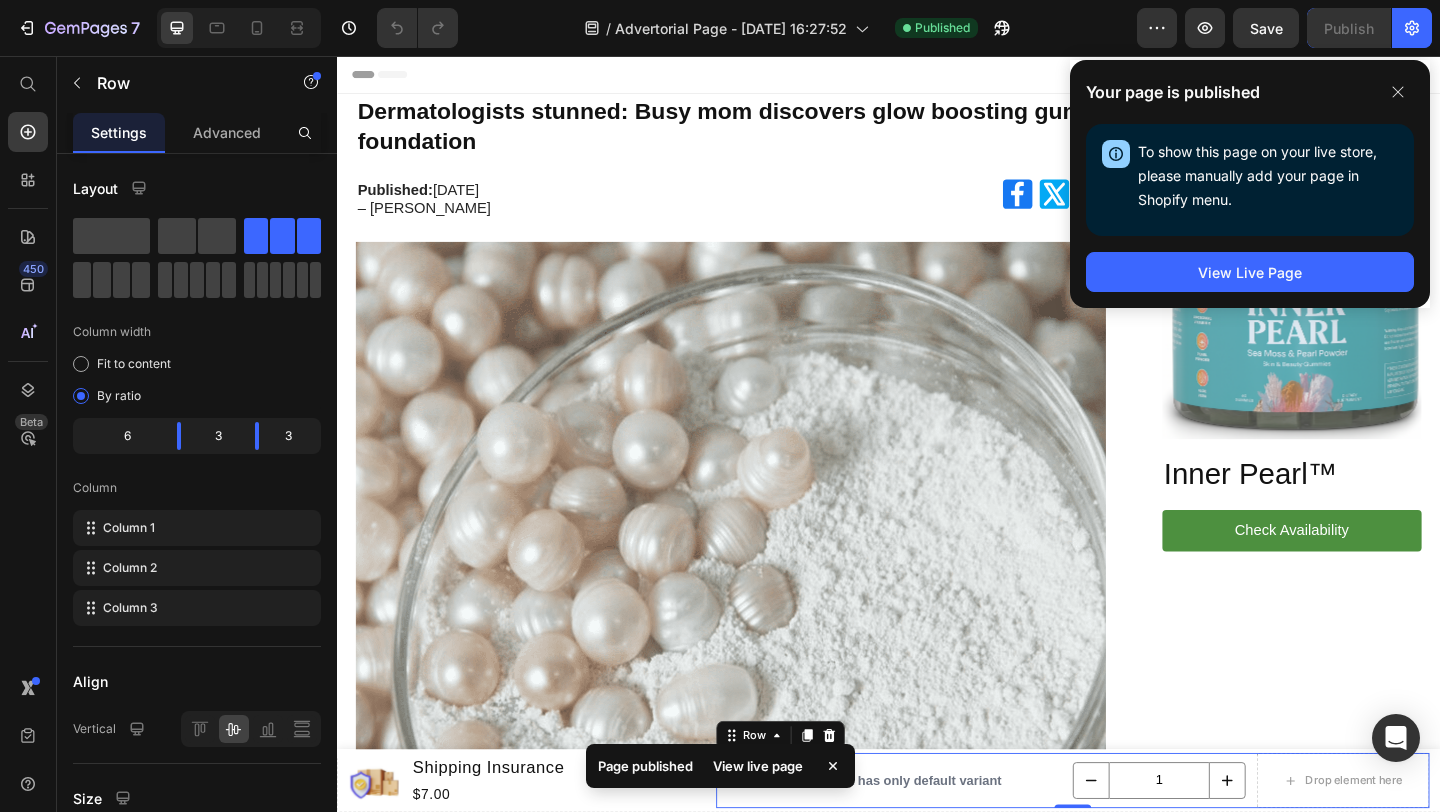 click on "Page published" at bounding box center (645, 766) 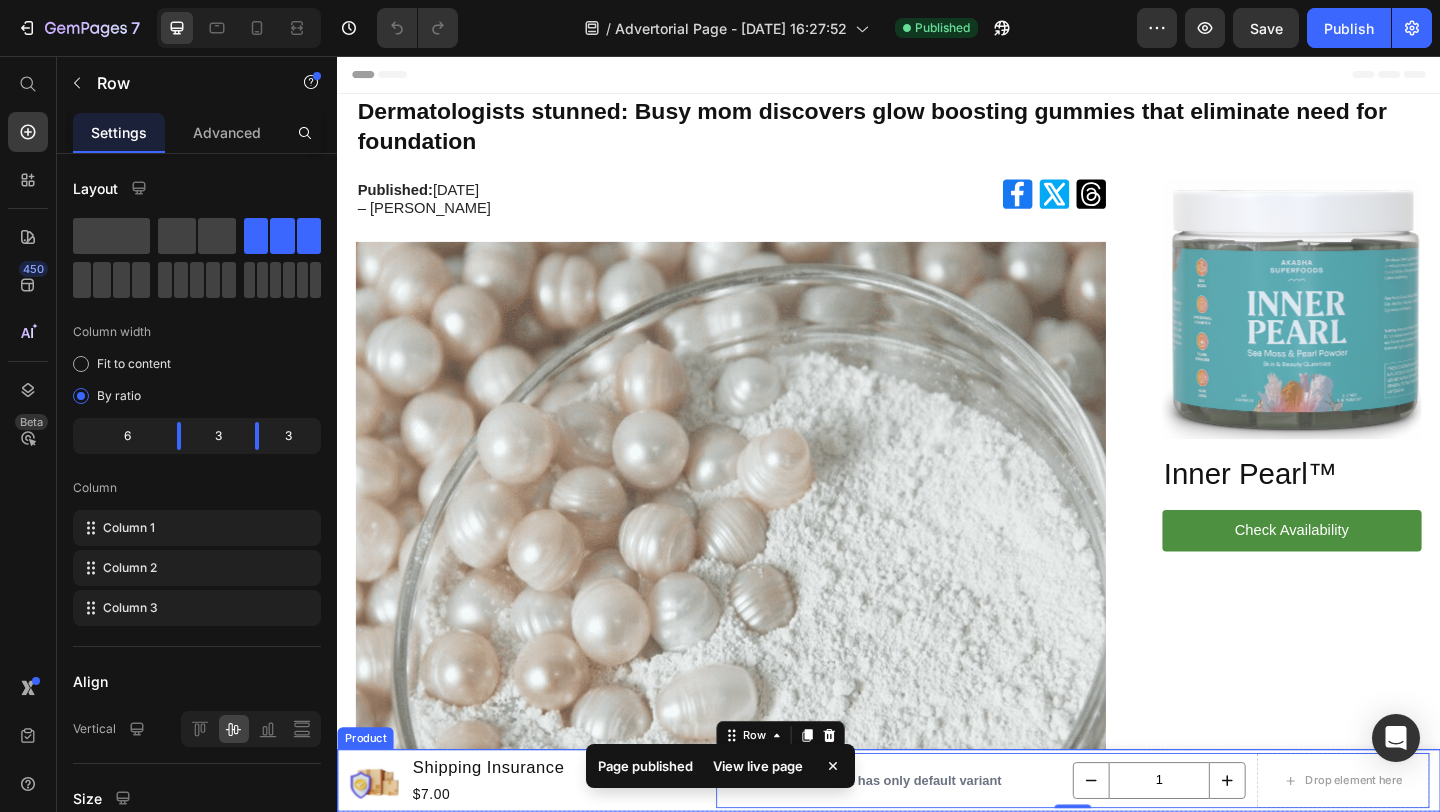 click on "Product Images Shipping Insurance Product Title $7.00 Product Price Row This product has only default variant Product Variants & Swatches 1 Product Quantity
Drop element here Row   0 Product" at bounding box center (937, 844) 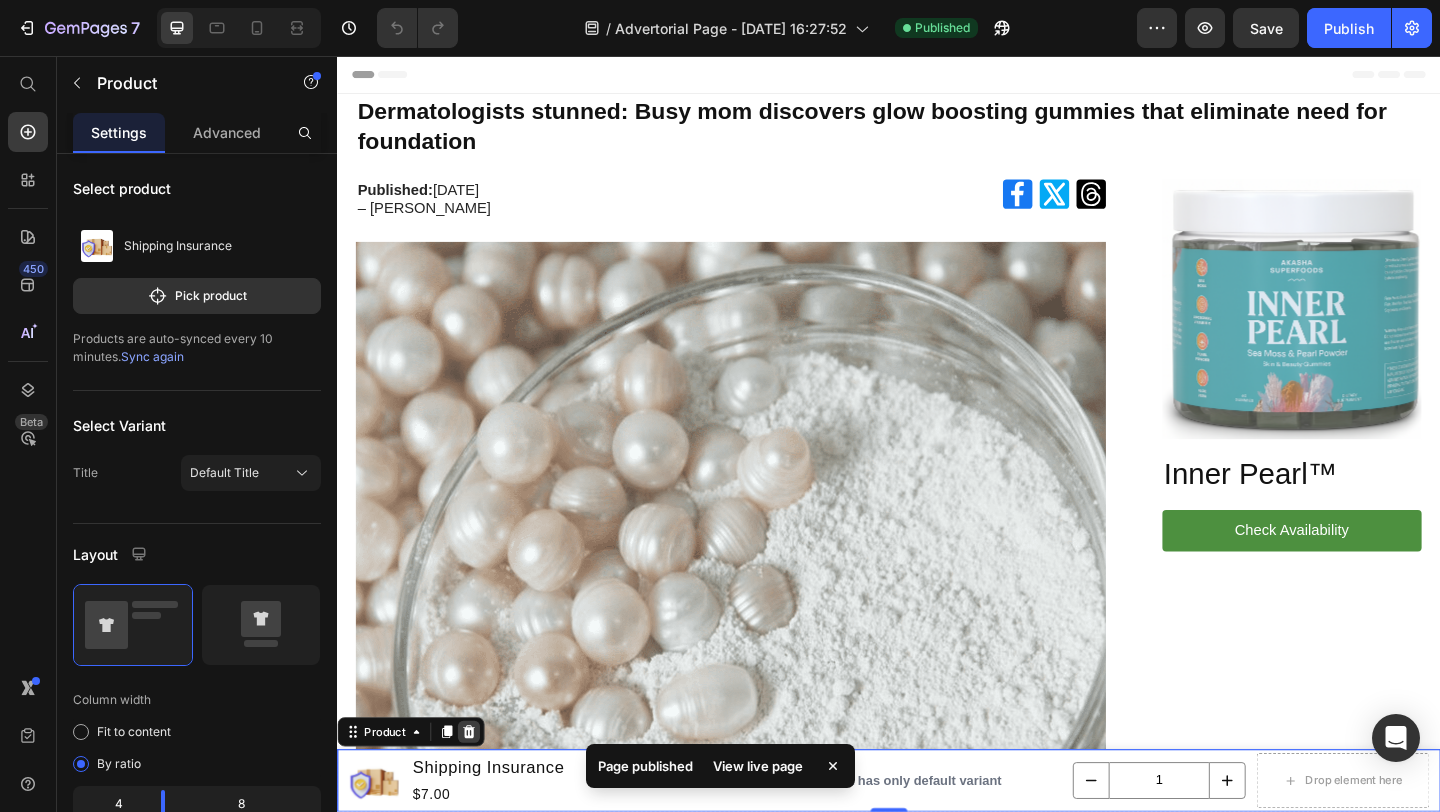 click 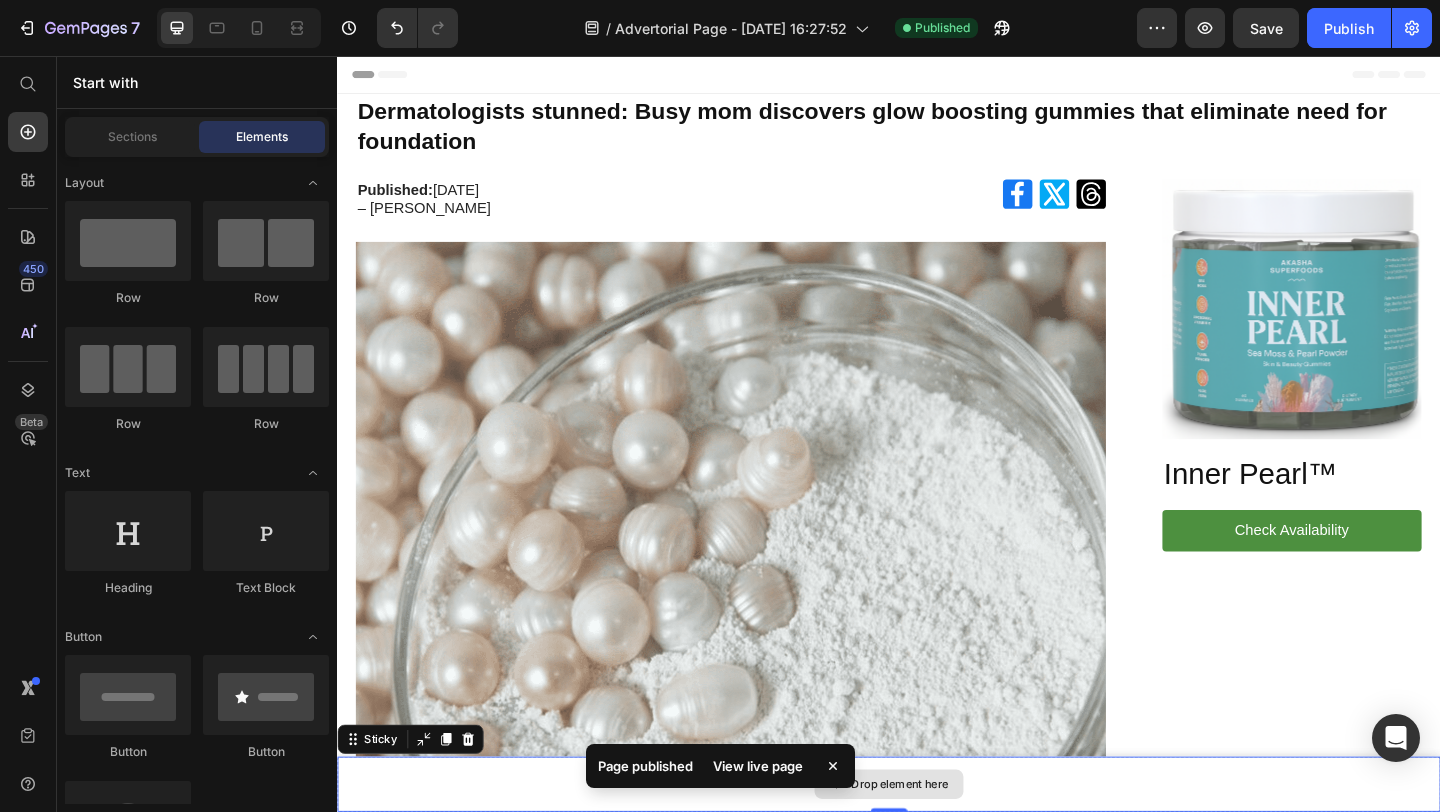 click on "Drop element here" at bounding box center (937, 848) 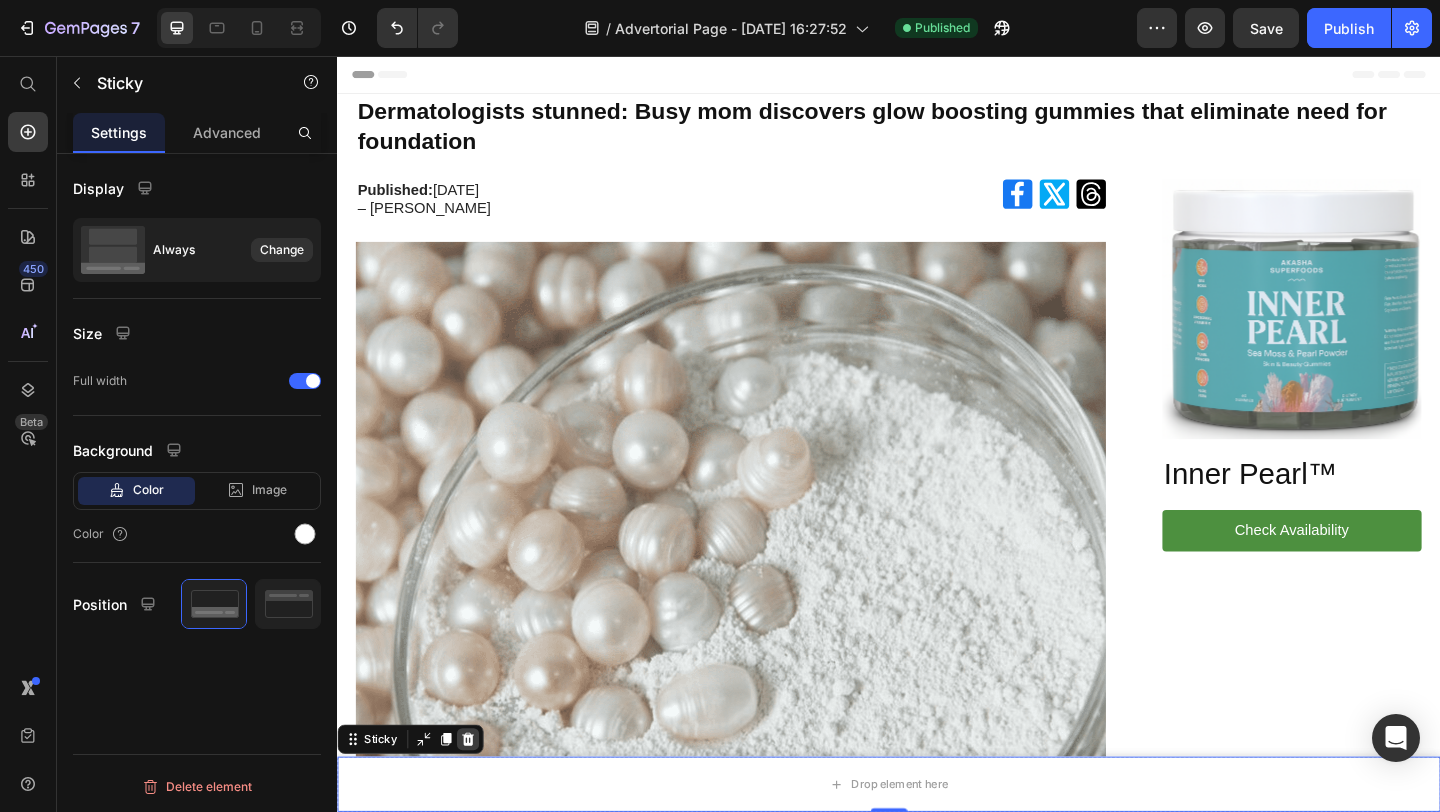 click 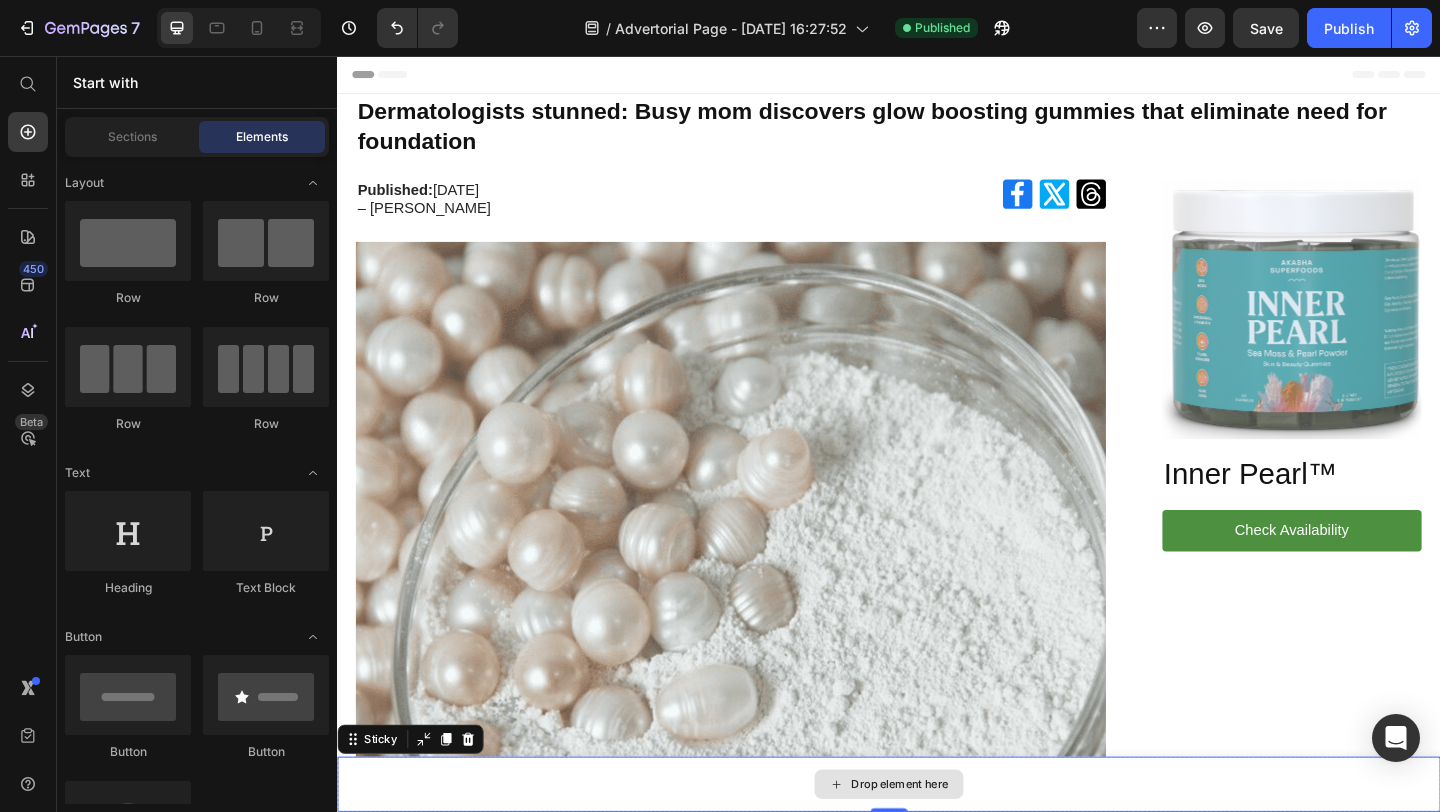 click on "Drop element here" at bounding box center [937, 848] 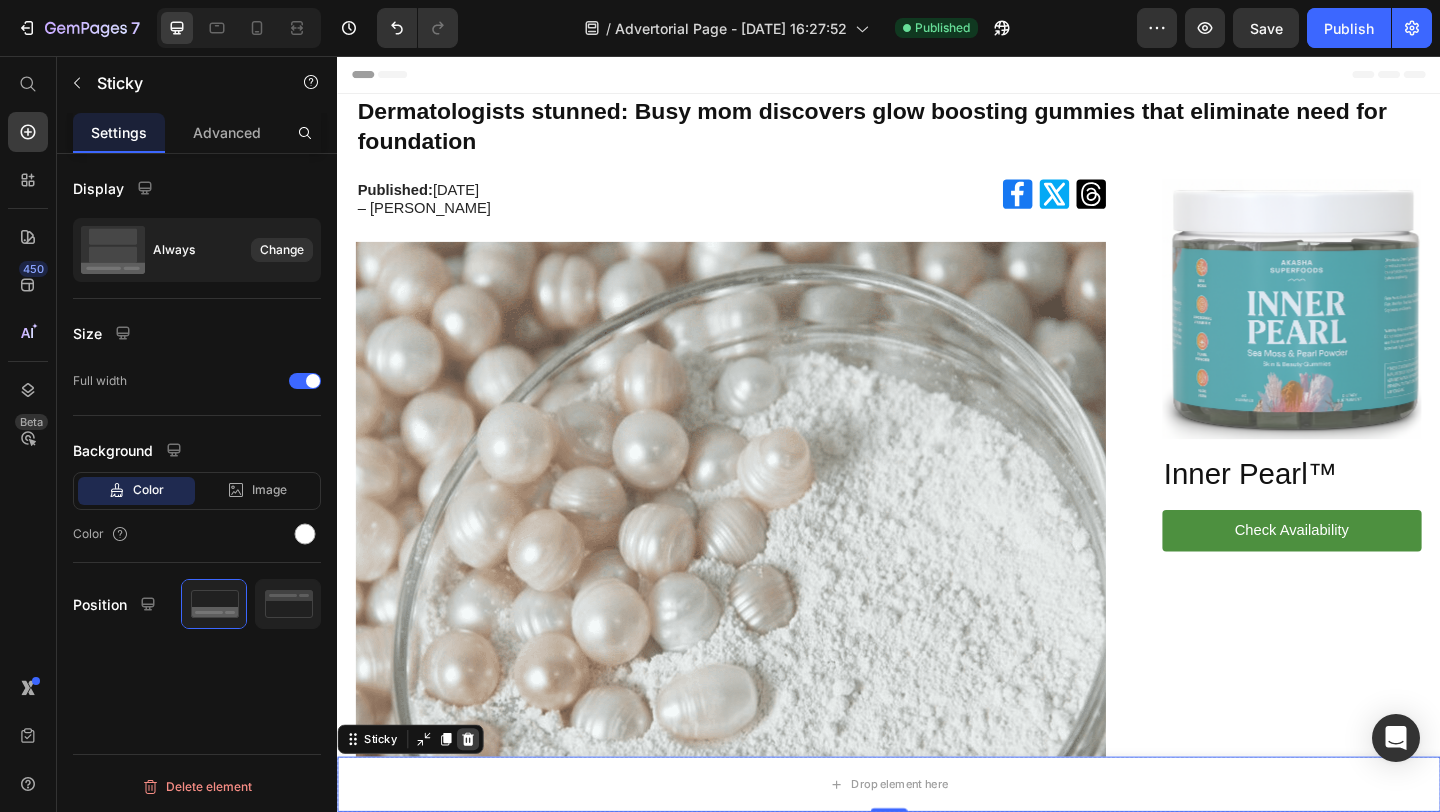click 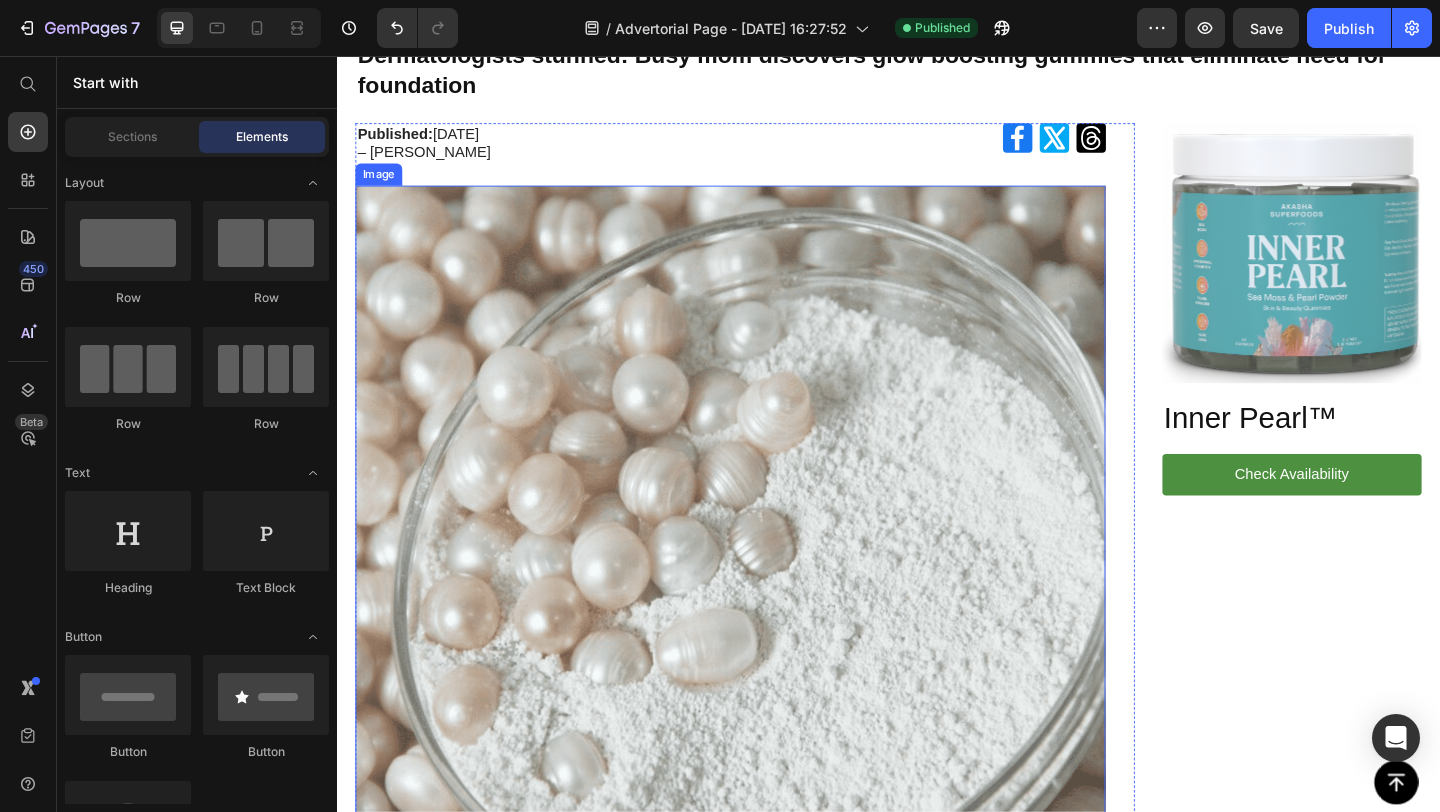 scroll, scrollTop: 0, scrollLeft: 0, axis: both 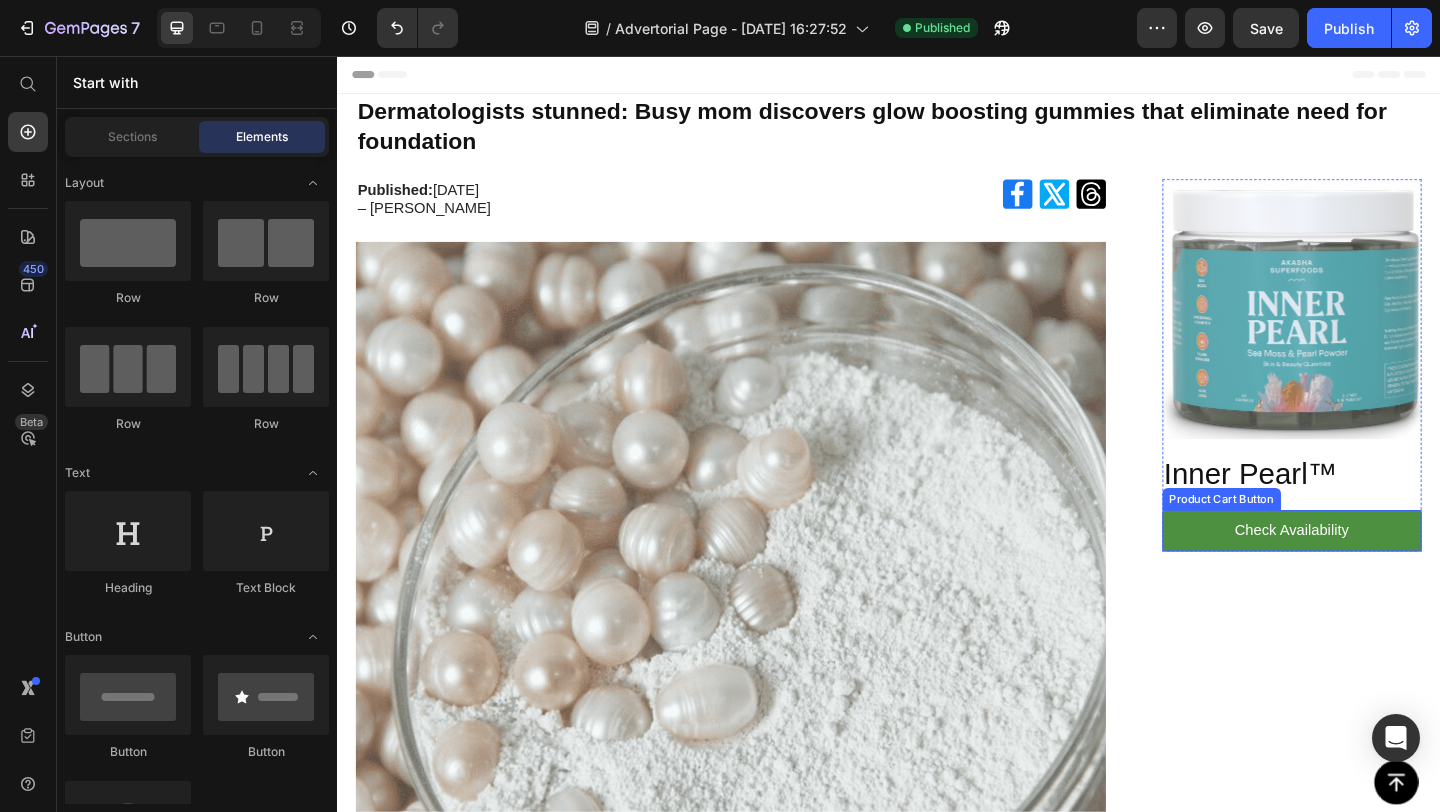 click on "Inner Pearl™ Product Title Check Availability Product Cart Button" at bounding box center [1376, 542] 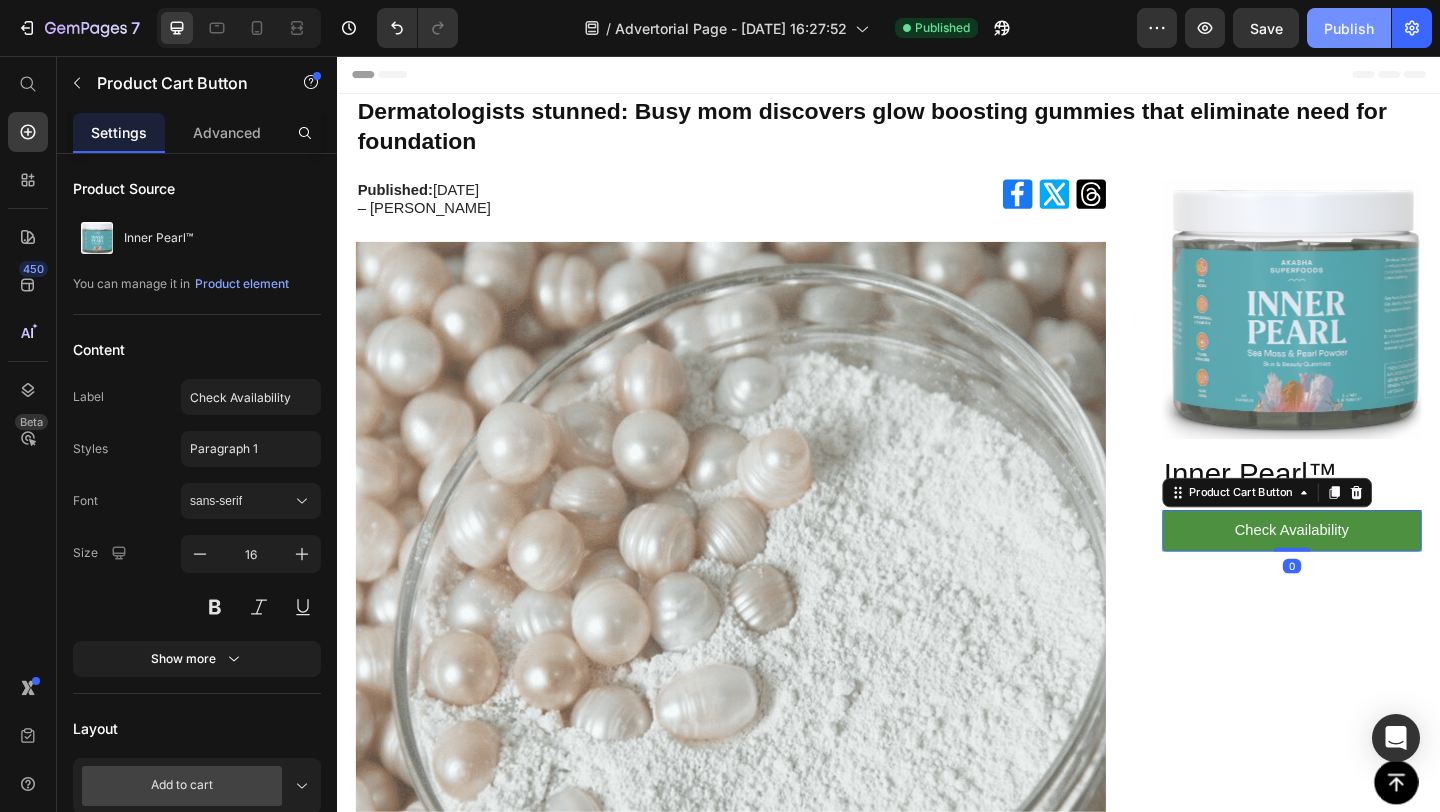 click on "Publish" at bounding box center (1349, 28) 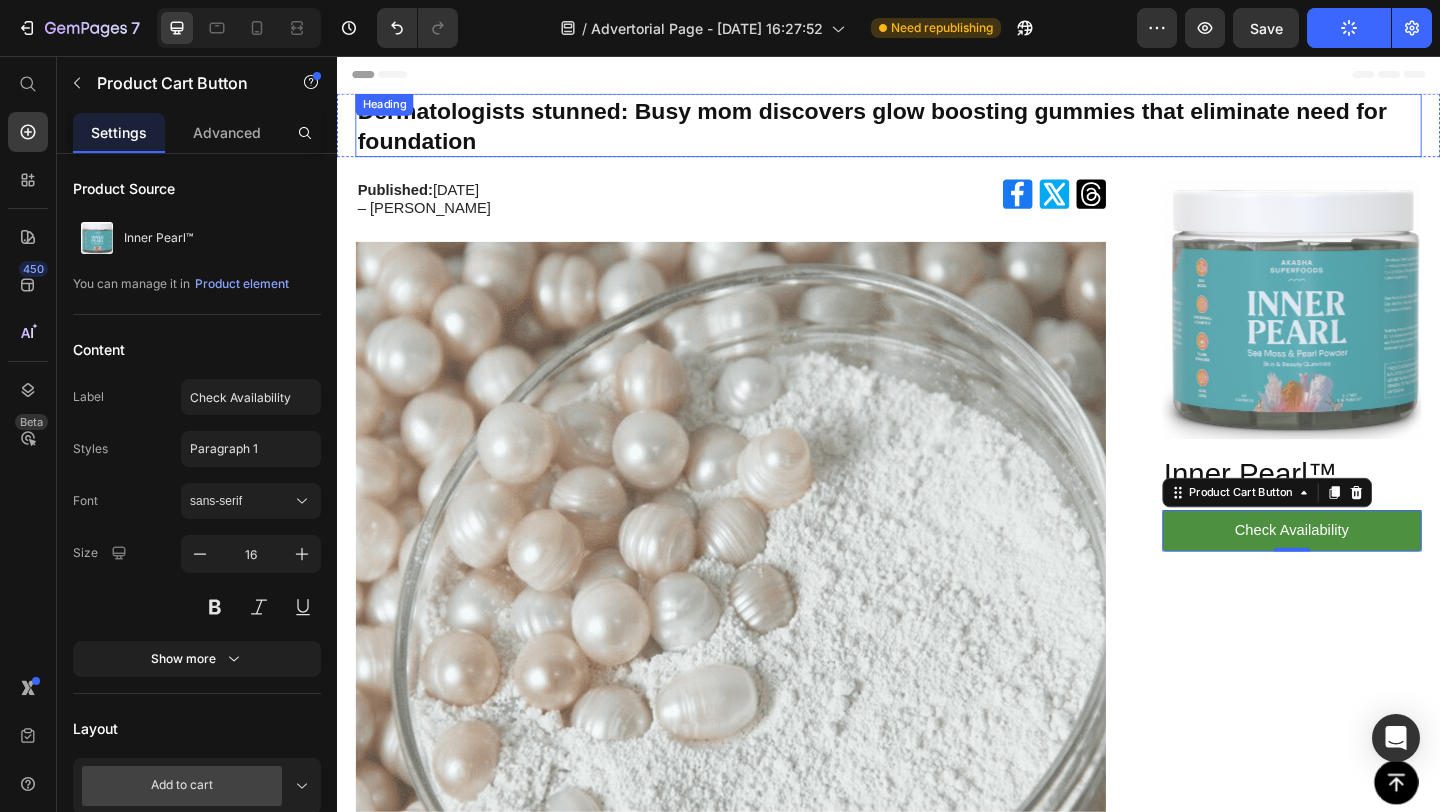 drag, startPoint x: 365, startPoint y: 76, endPoint x: 451, endPoint y: 162, distance: 121.62237 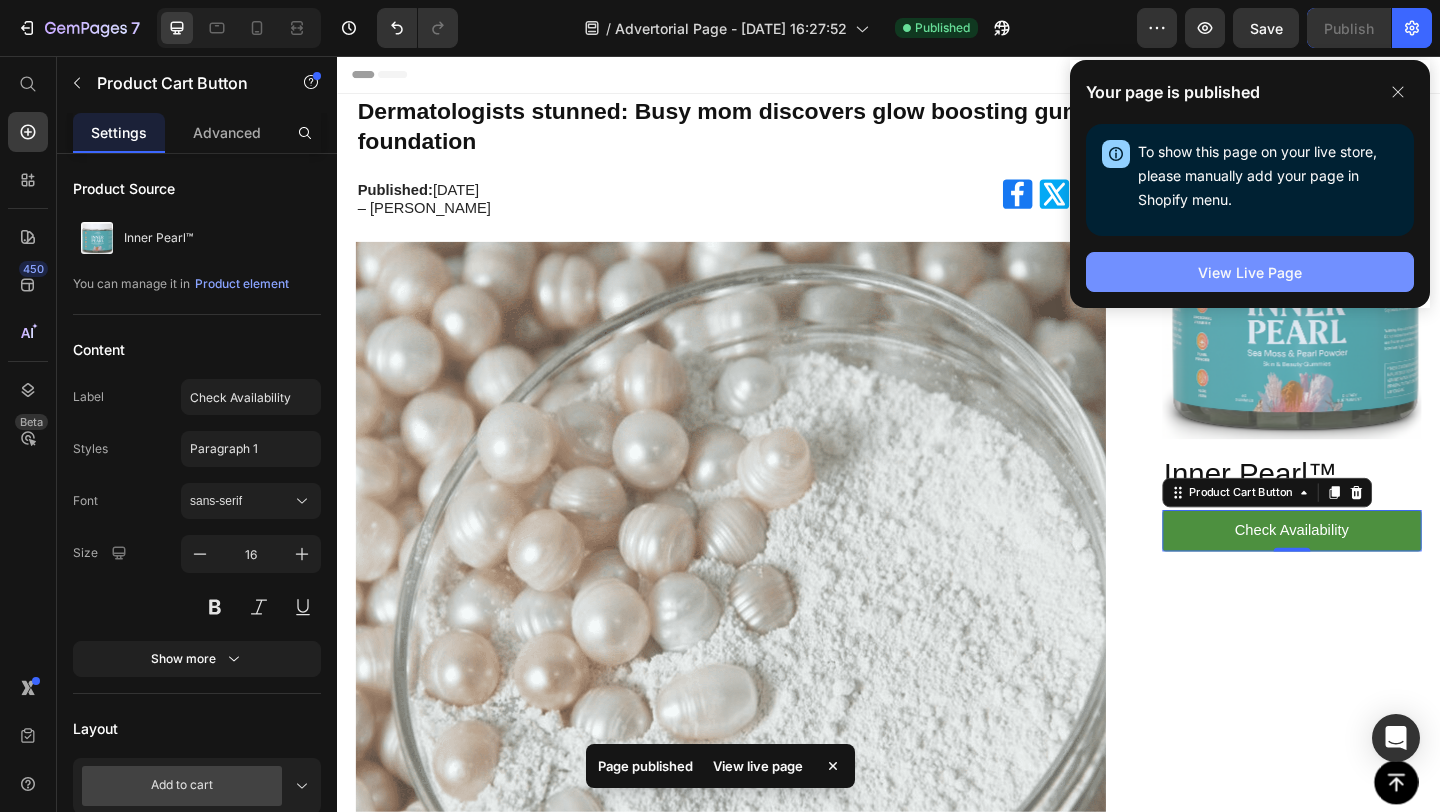 click on "View Live Page" at bounding box center [1250, 272] 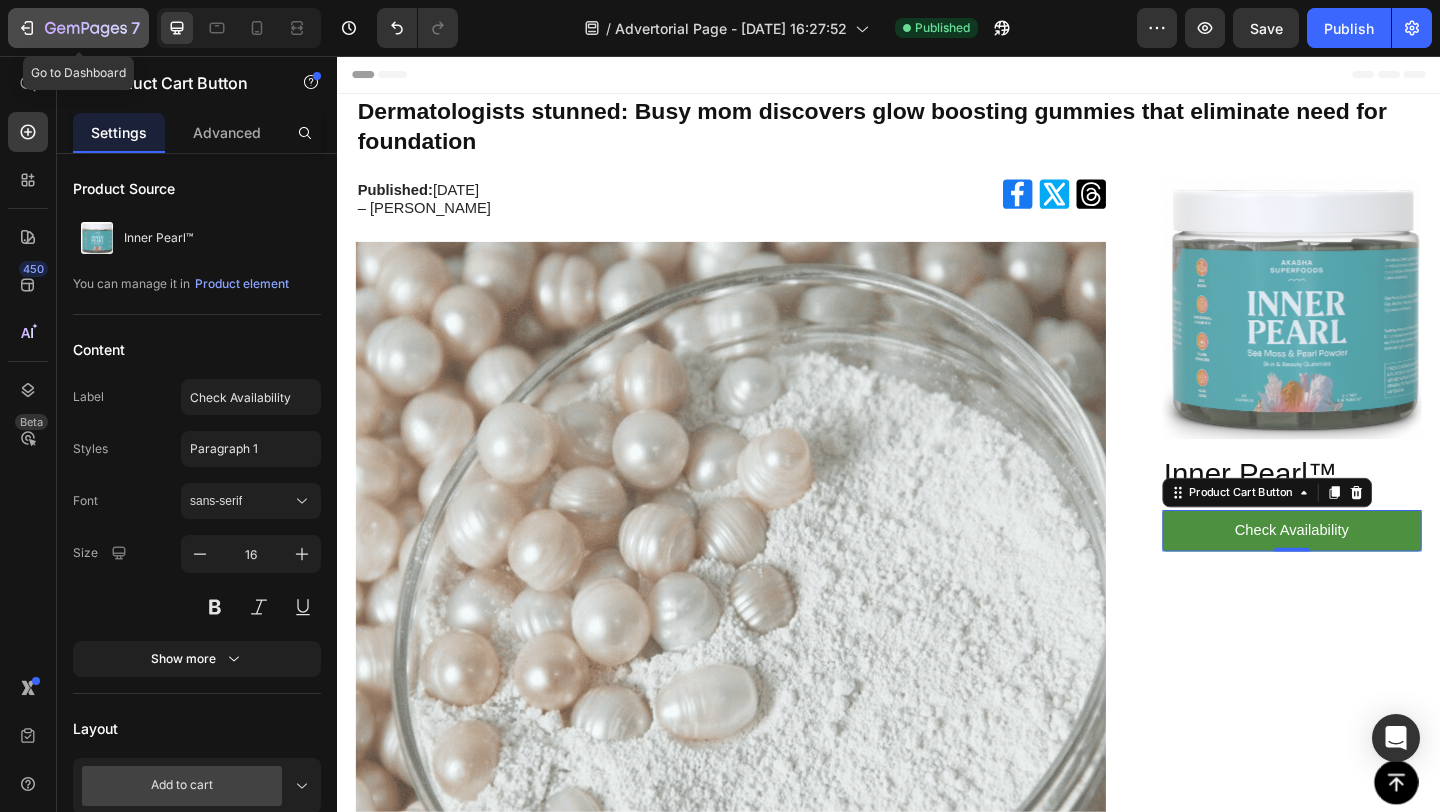 click on "7" 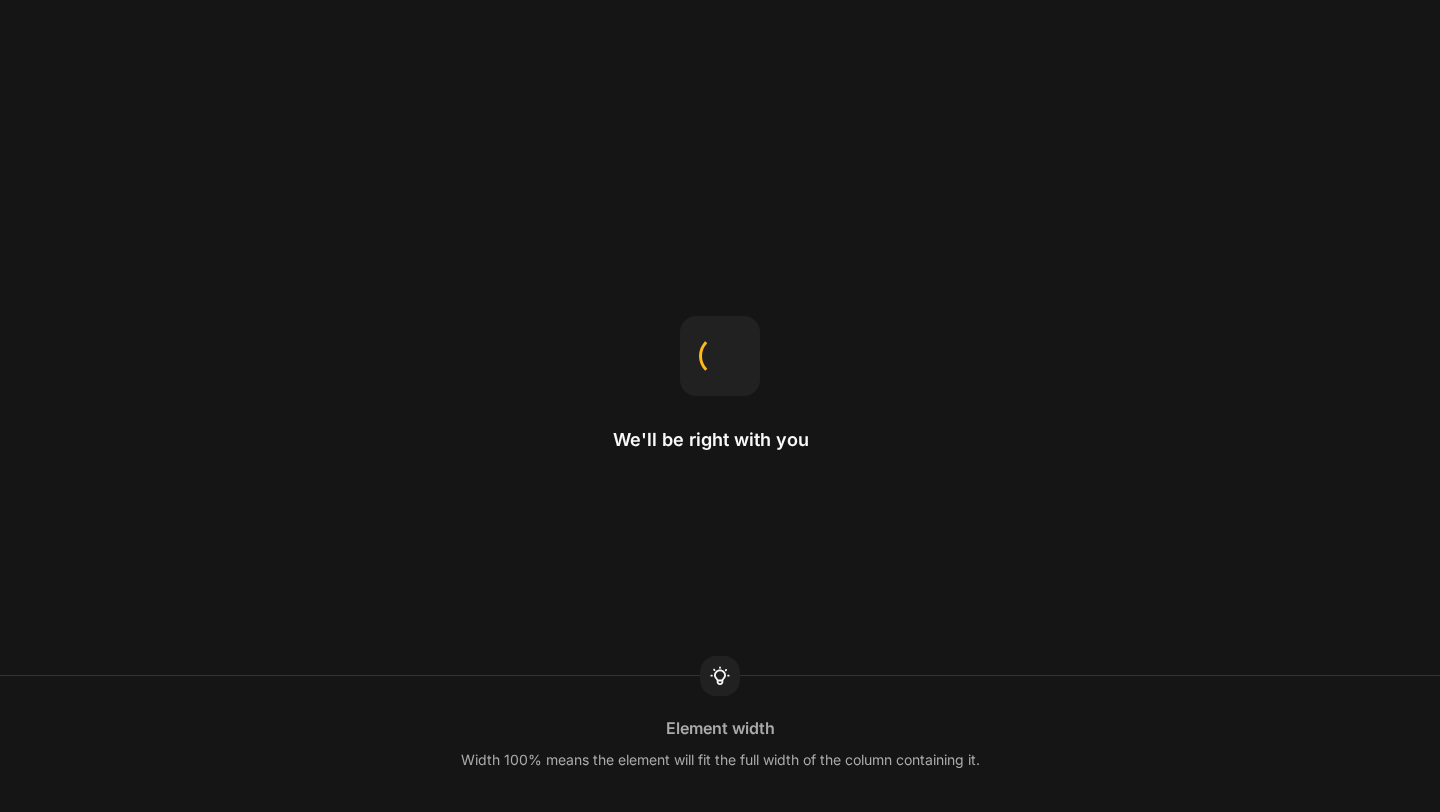 scroll, scrollTop: 0, scrollLeft: 0, axis: both 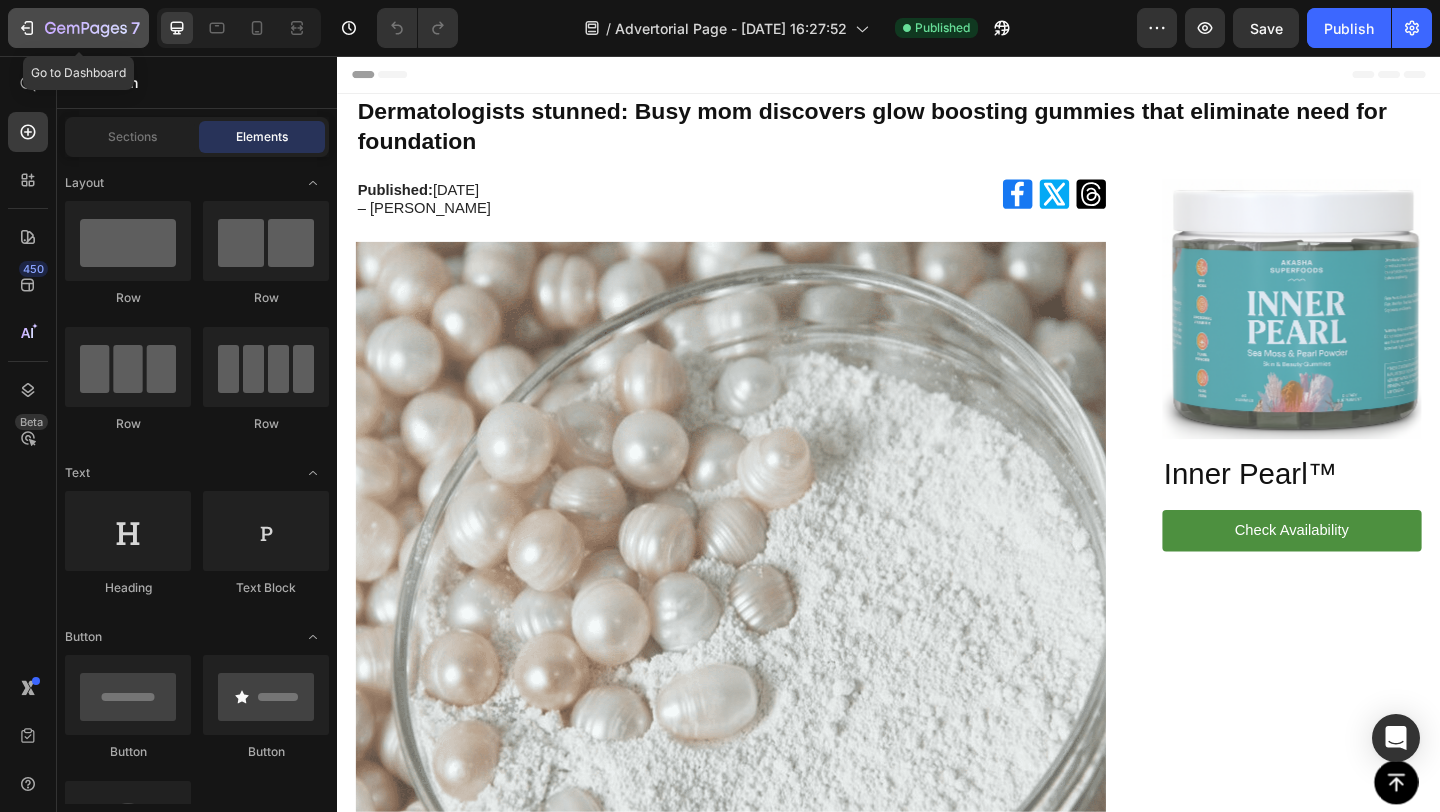 click 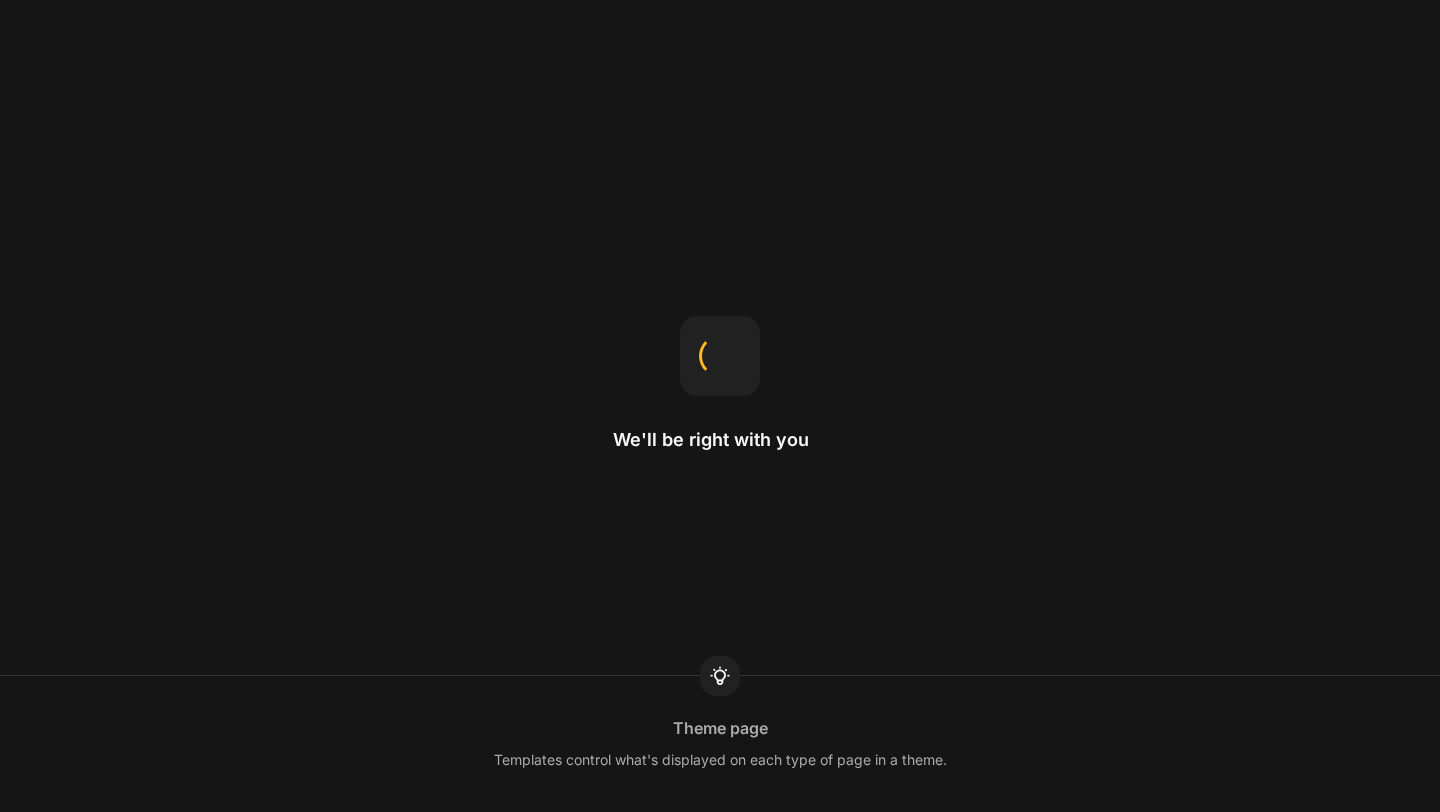 scroll, scrollTop: 0, scrollLeft: 0, axis: both 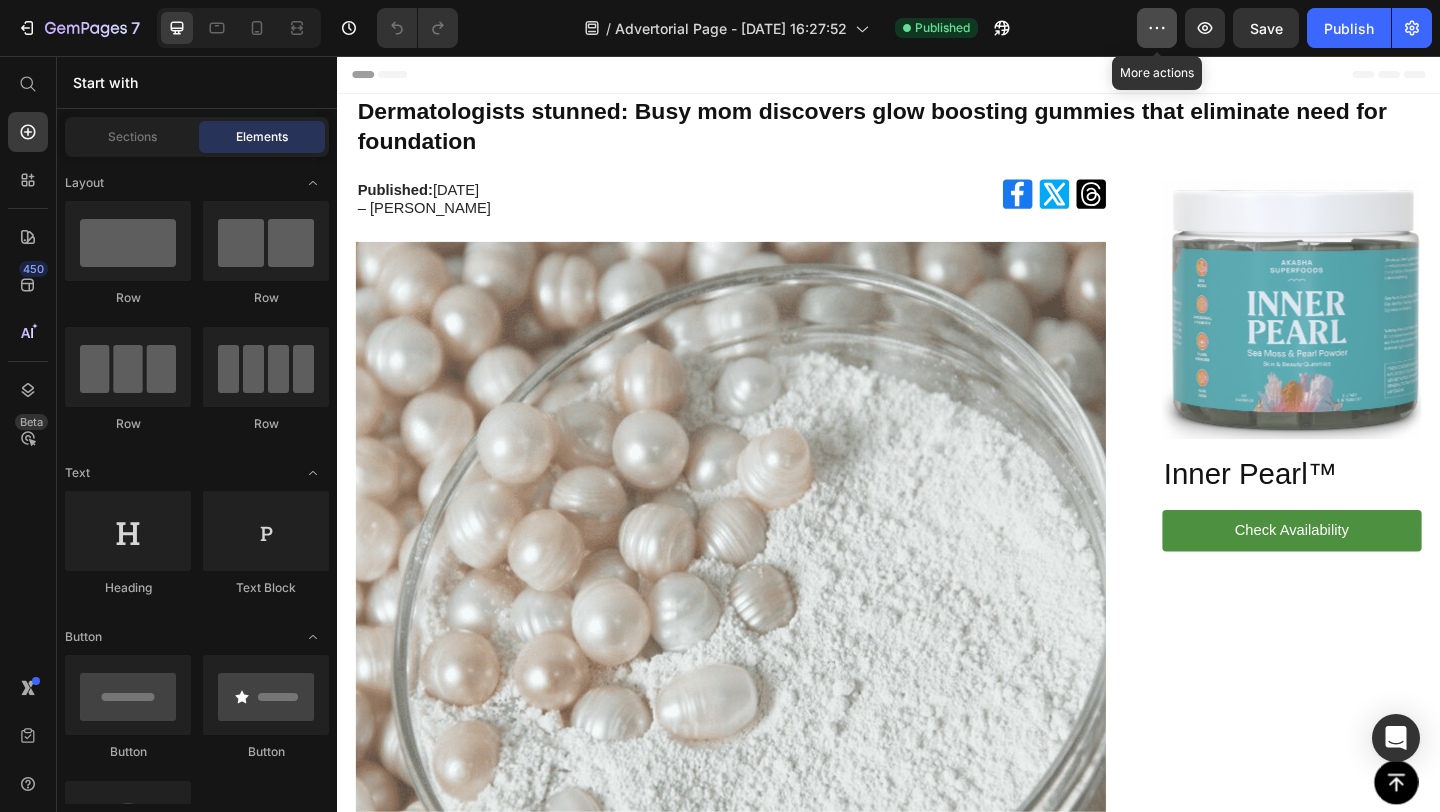 click 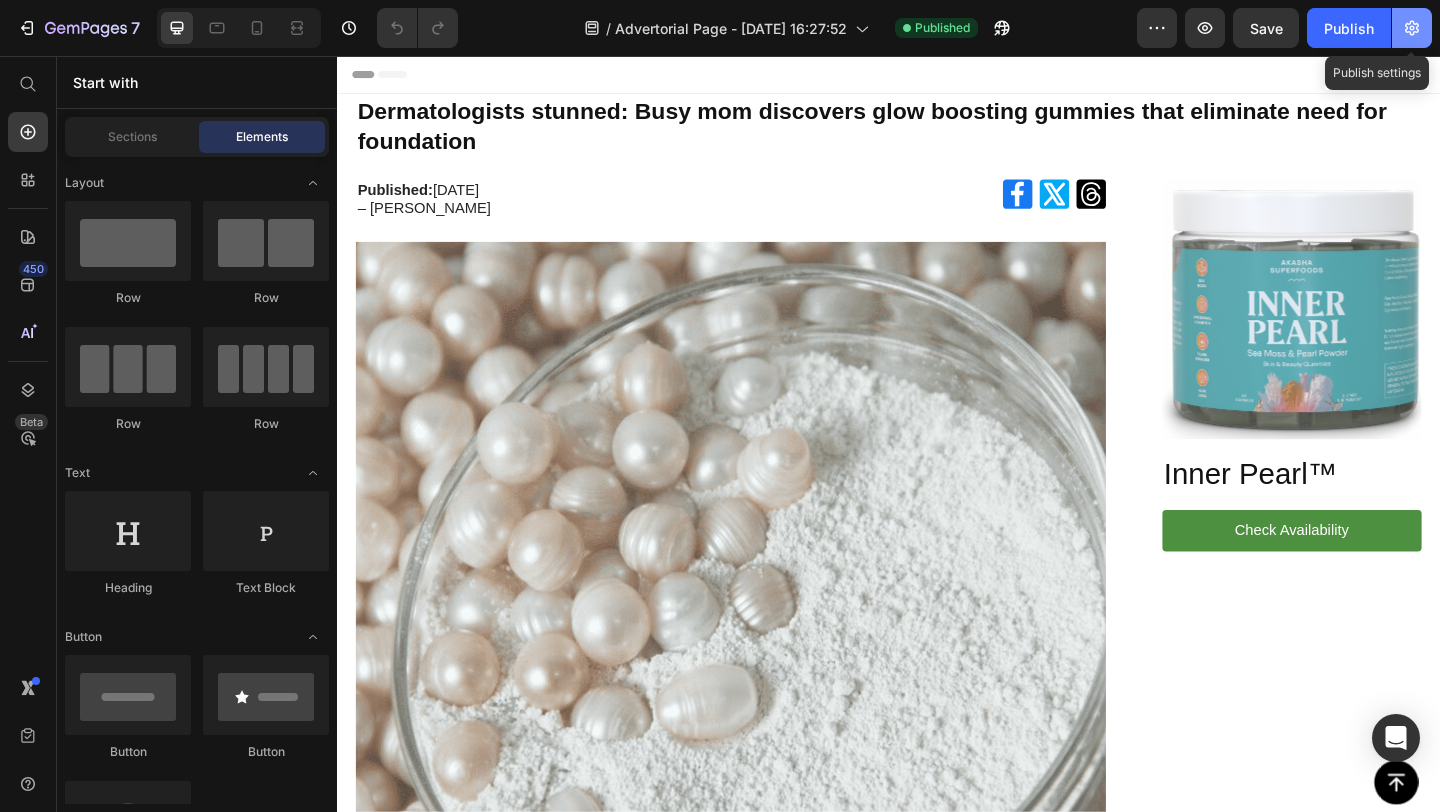 click 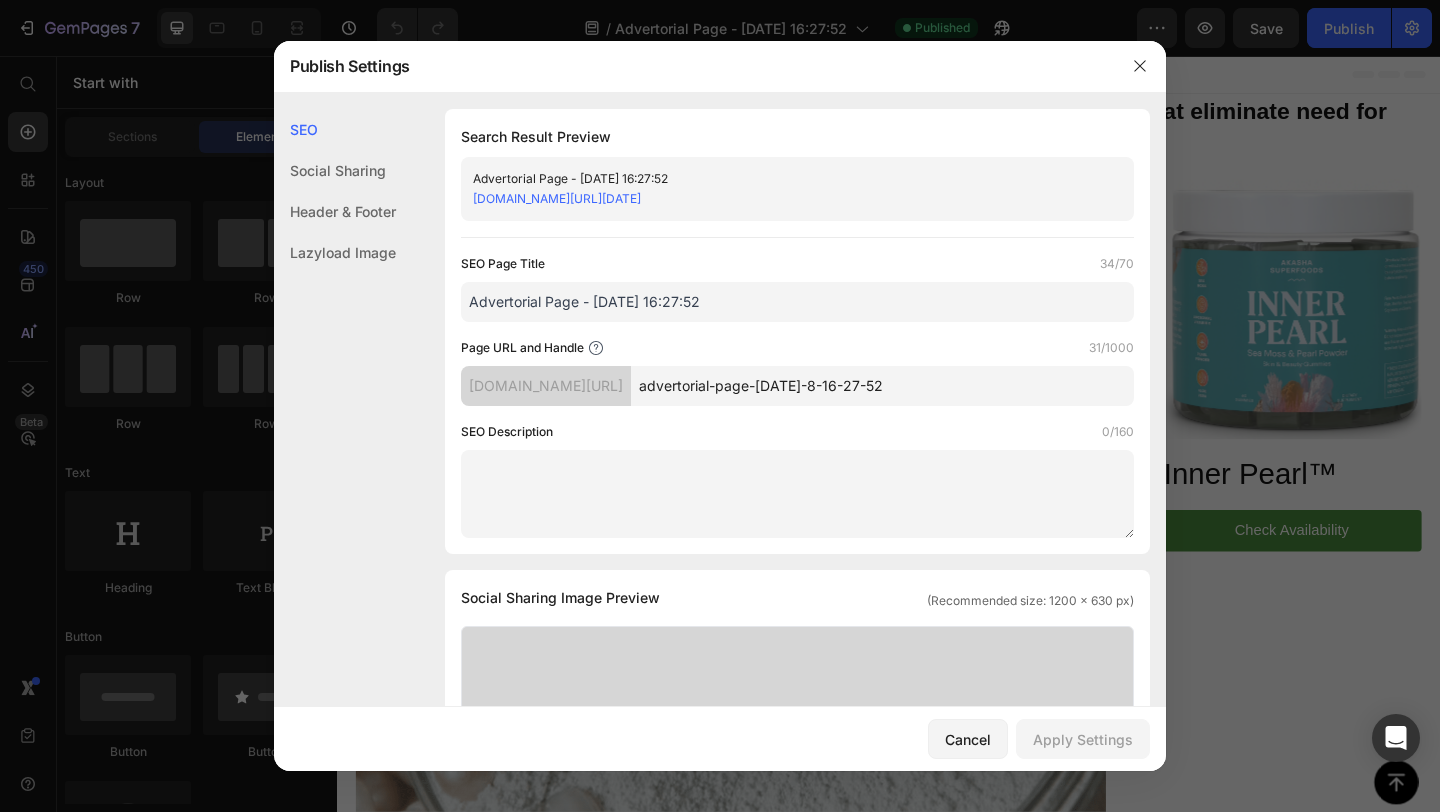 click on "Social Sharing" 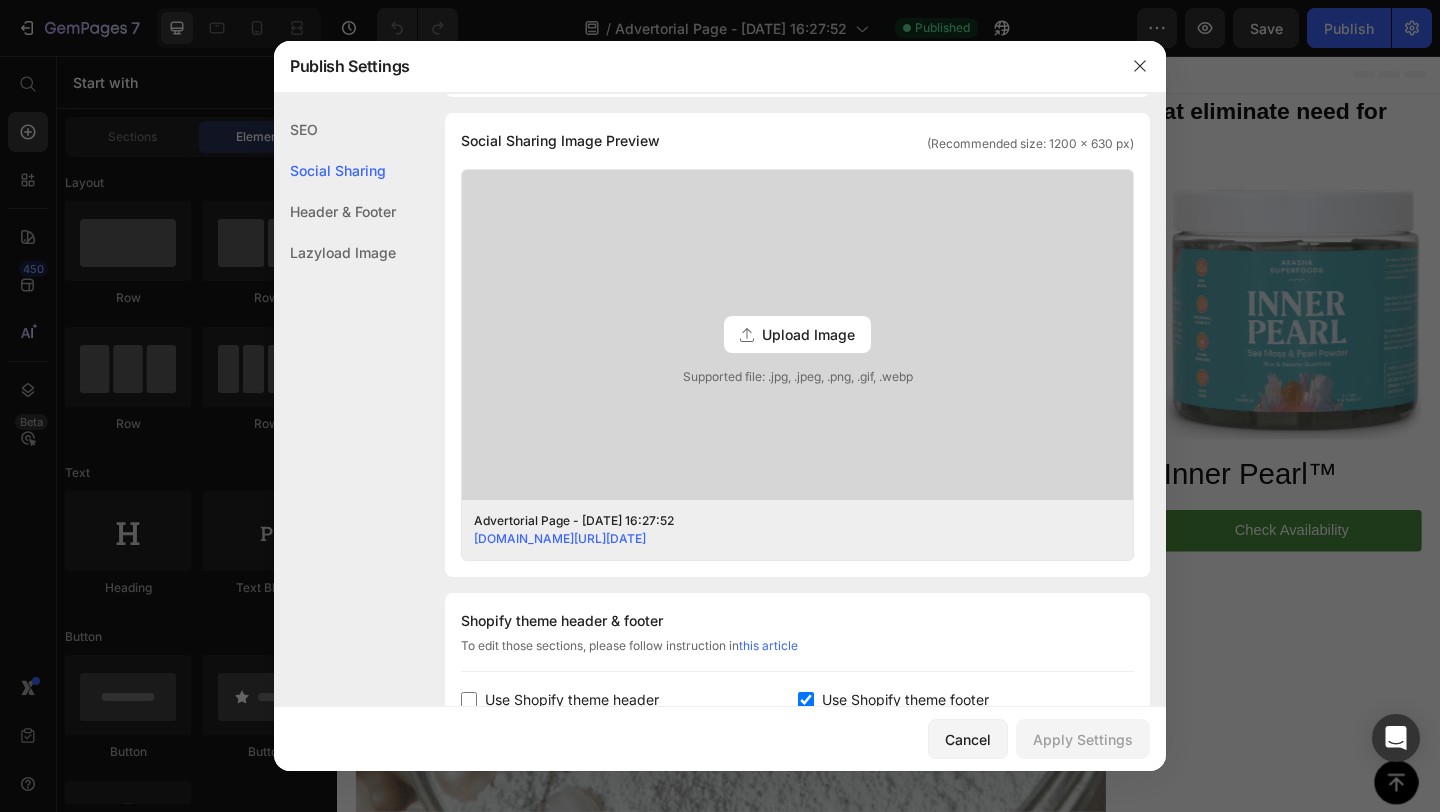 click on "Header & Footer" 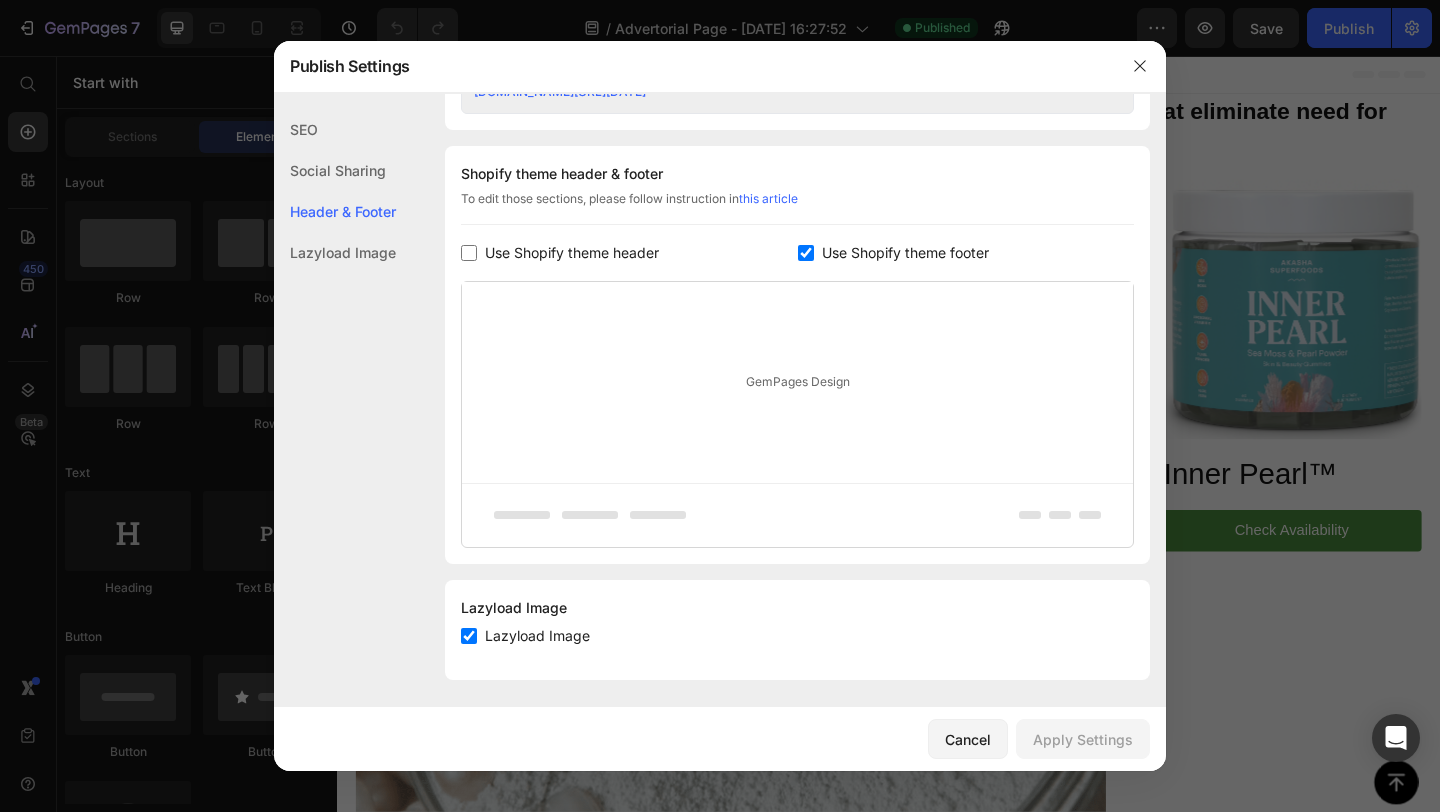 scroll, scrollTop: 908, scrollLeft: 0, axis: vertical 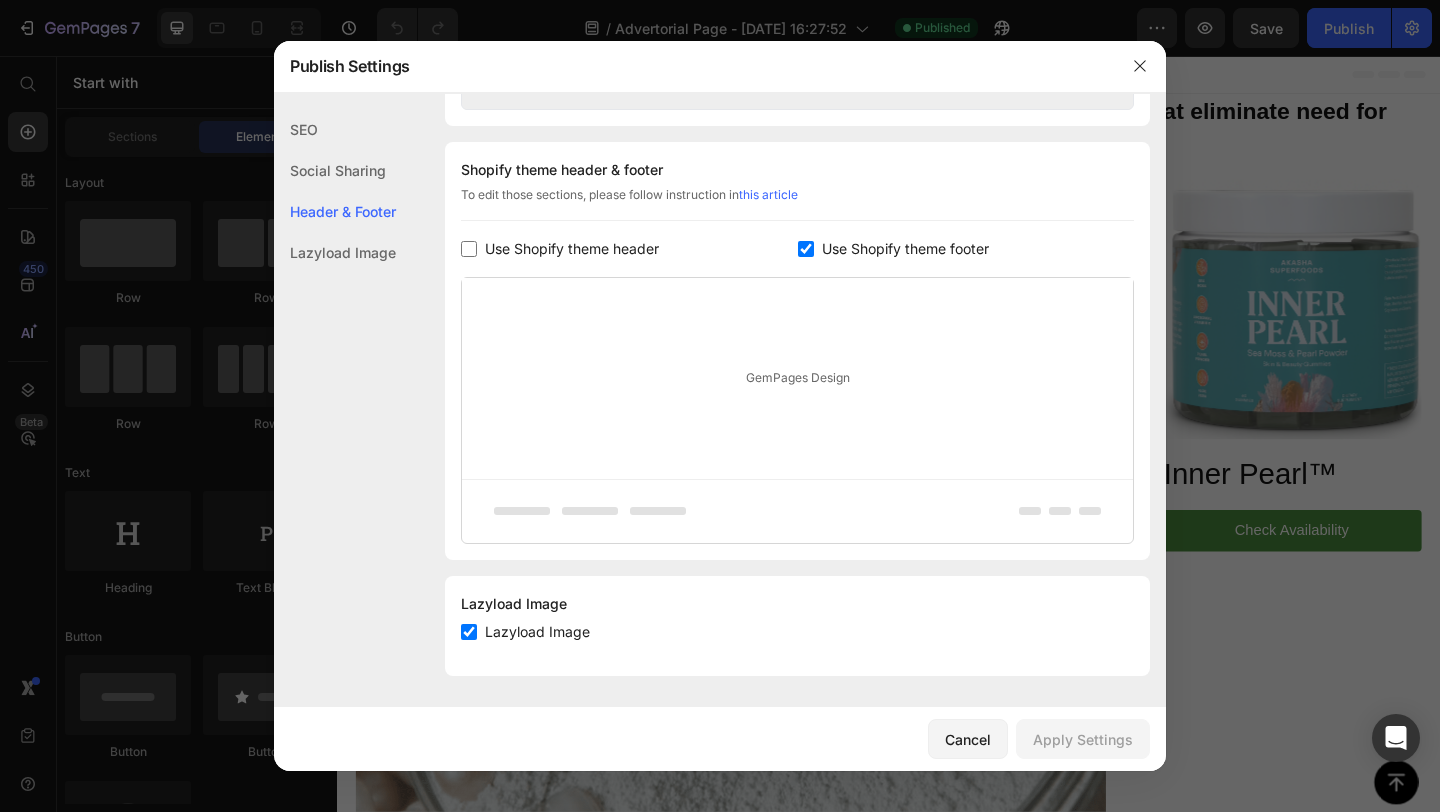 click on "Lazyload Image" 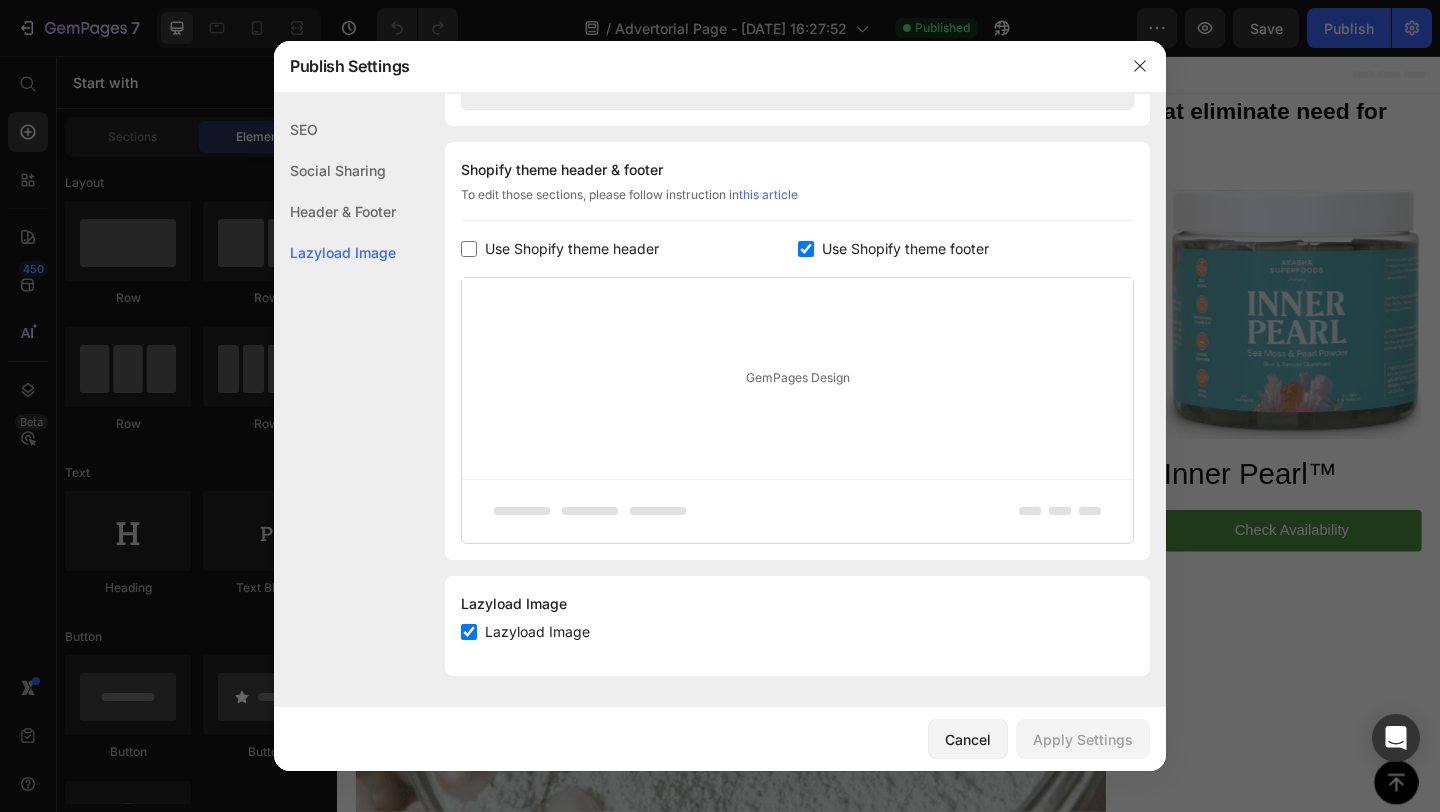 click on "Publish Settings" at bounding box center (694, 66) 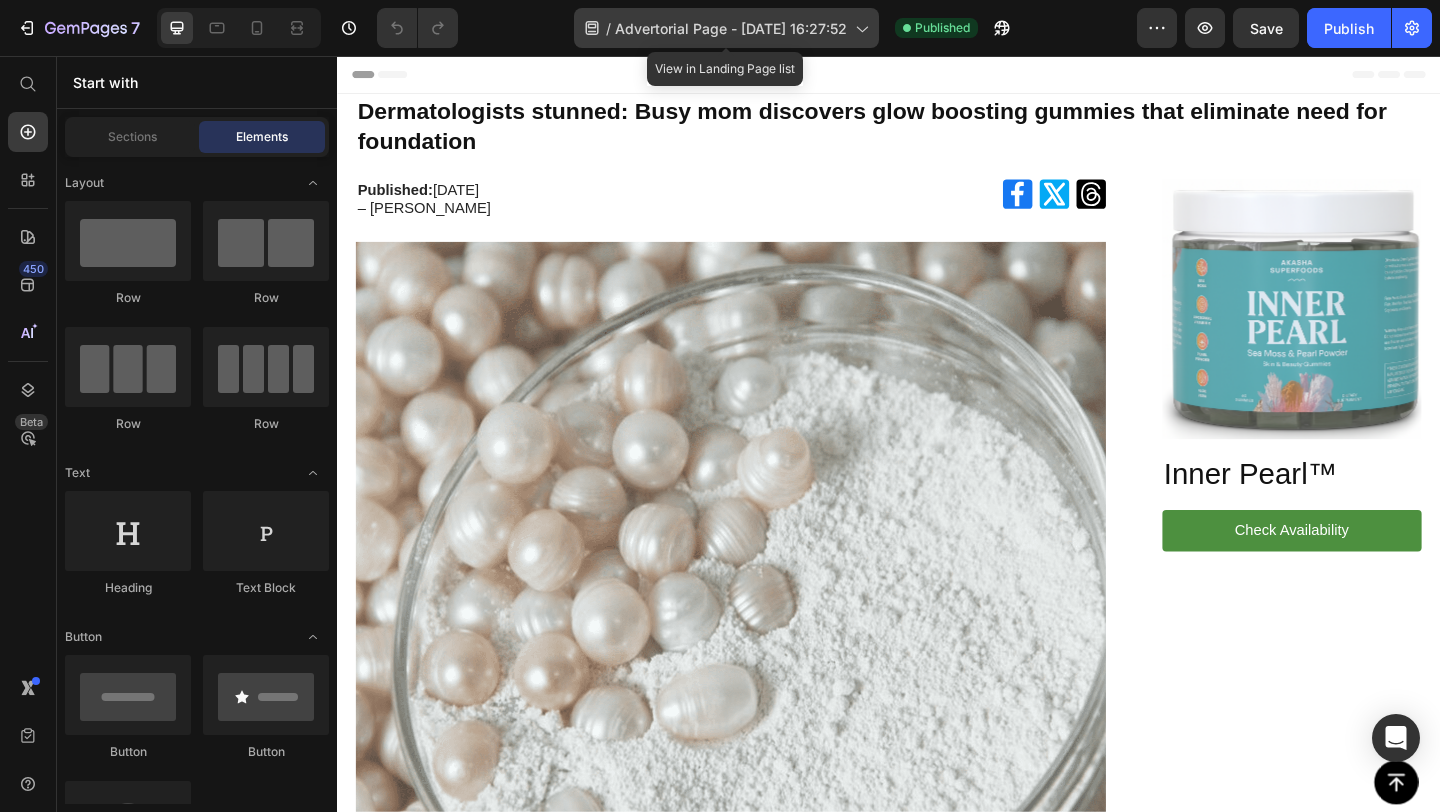 click on "Advertorial Page - [DATE] 16:27:52" at bounding box center [731, 28] 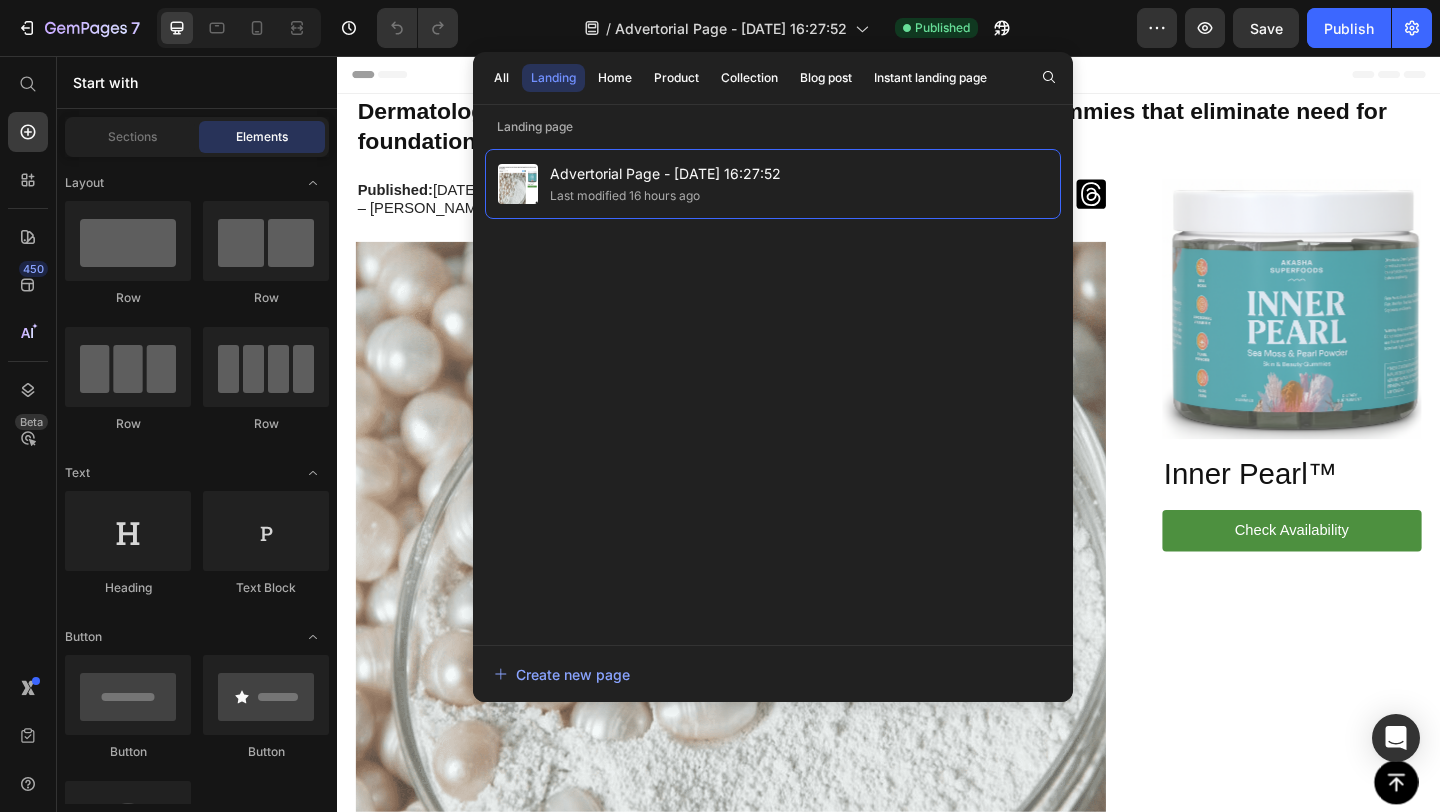 click on "/  Advertorial Page - [DATE] 16:27:52 Published" 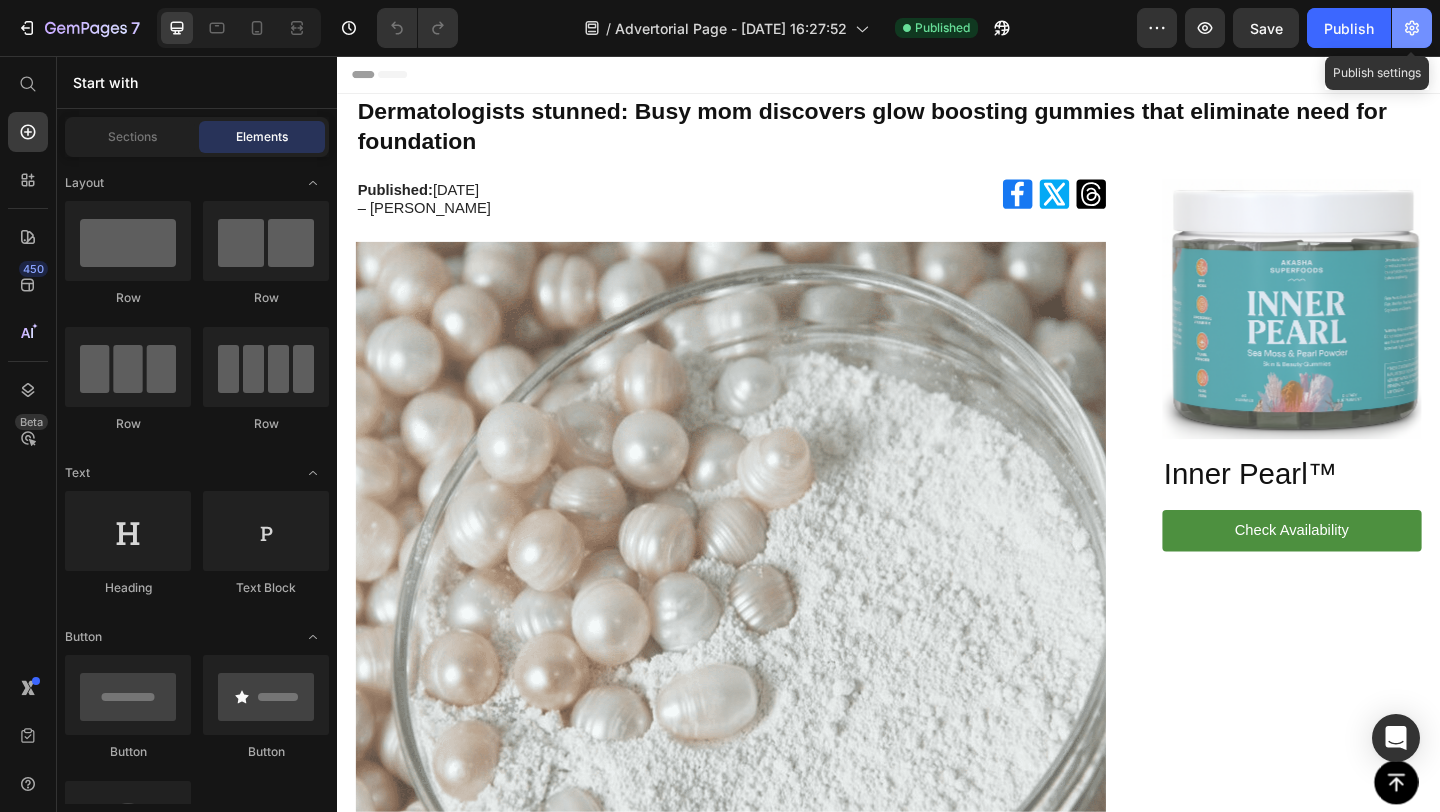 click 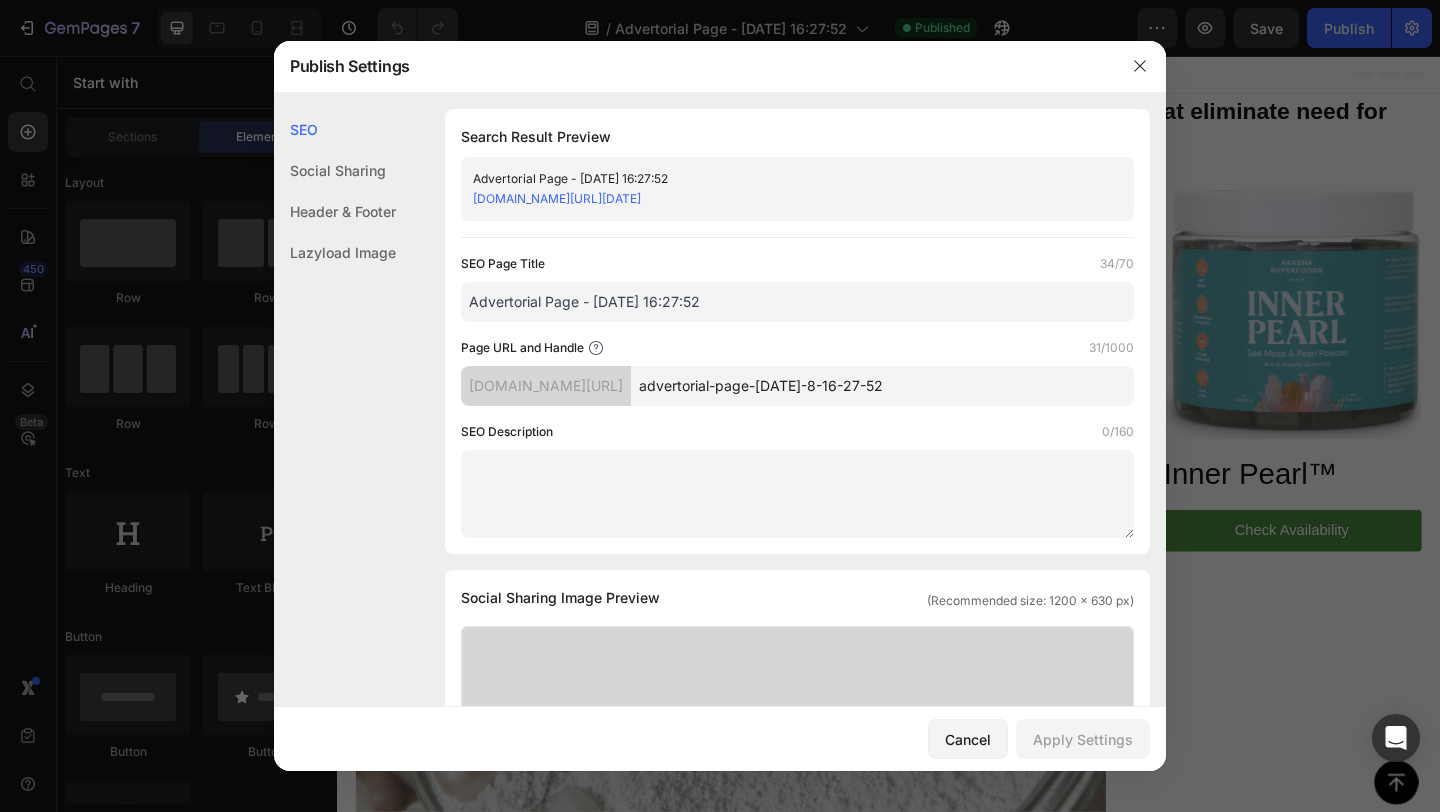 click on "Social Sharing" 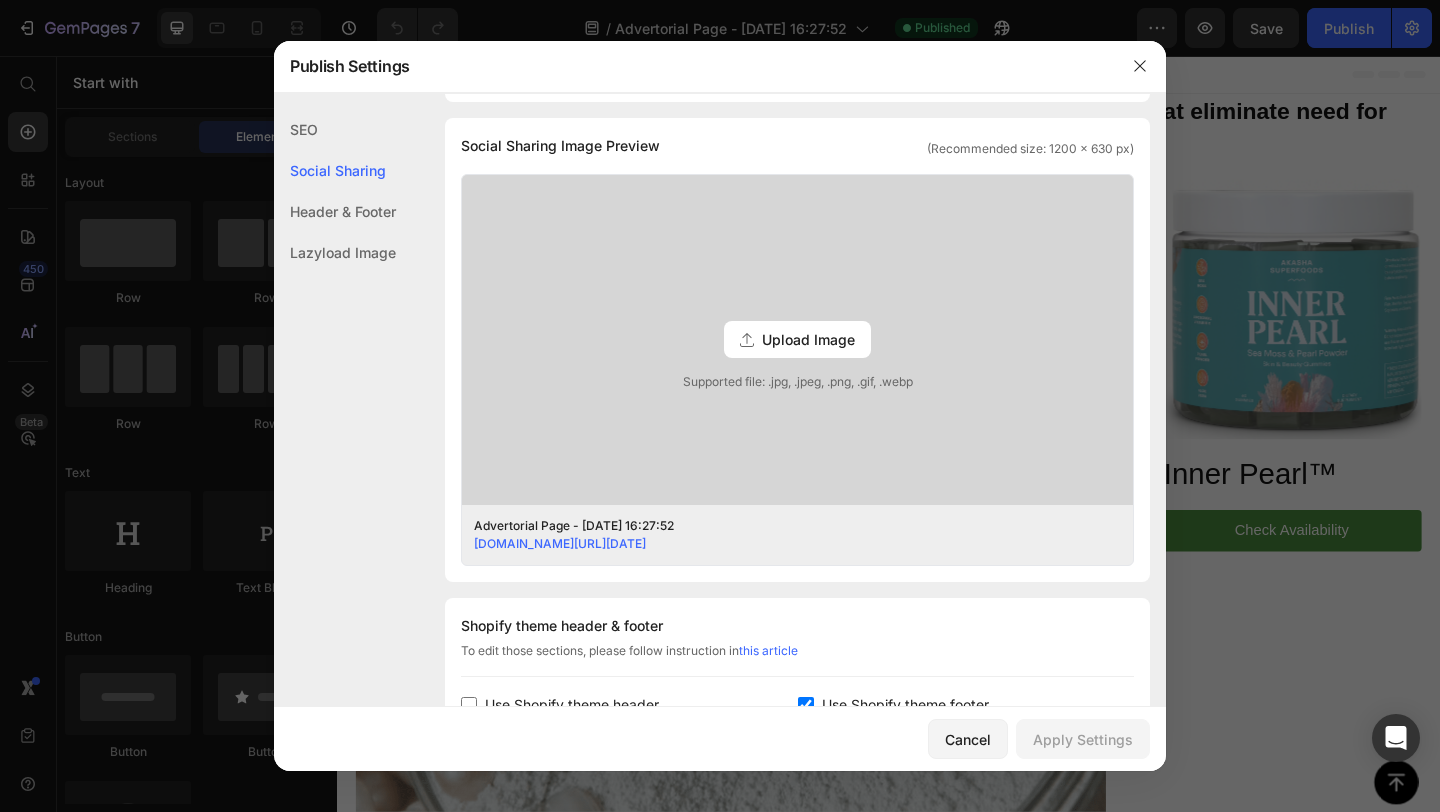 scroll, scrollTop: 457, scrollLeft: 0, axis: vertical 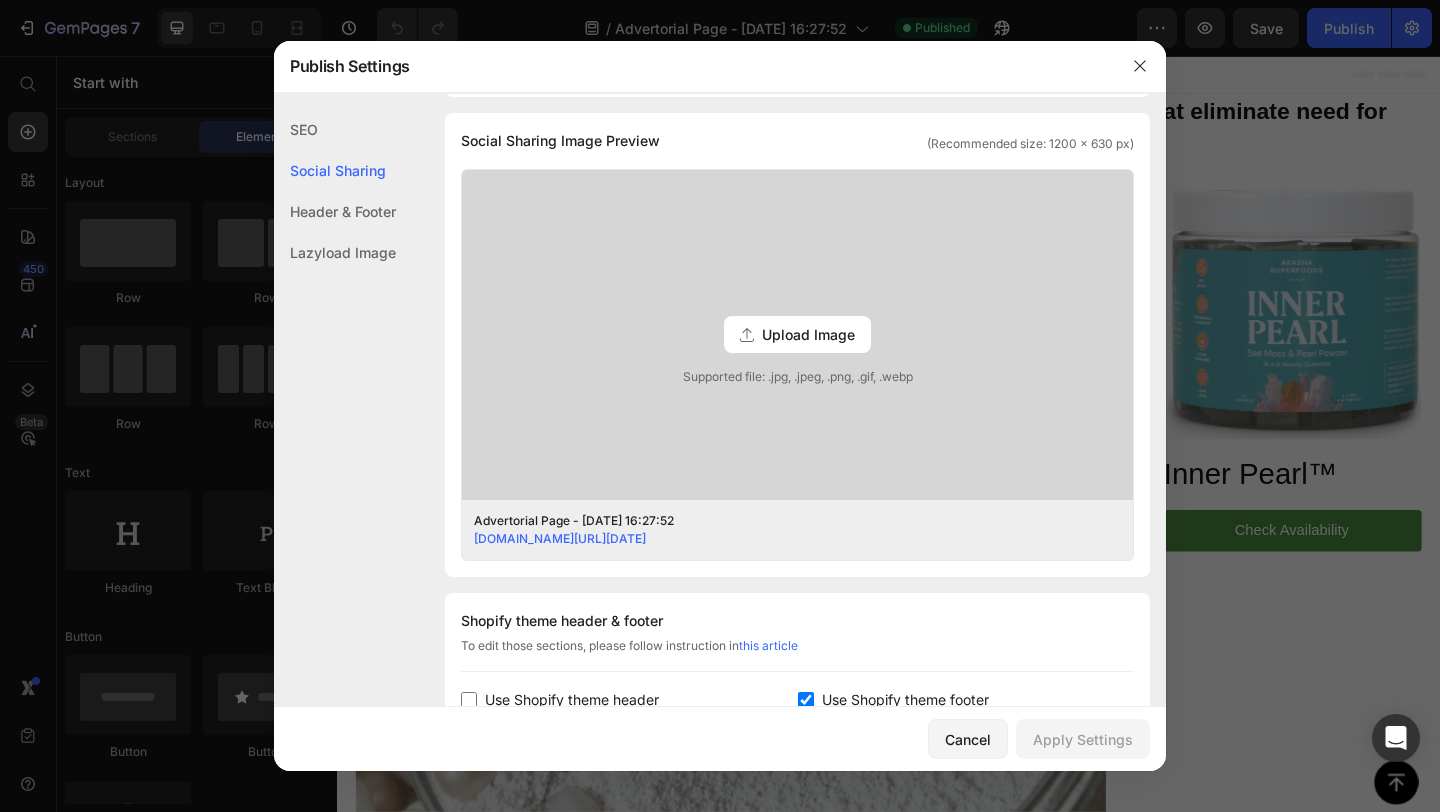 click on "Header & Footer" 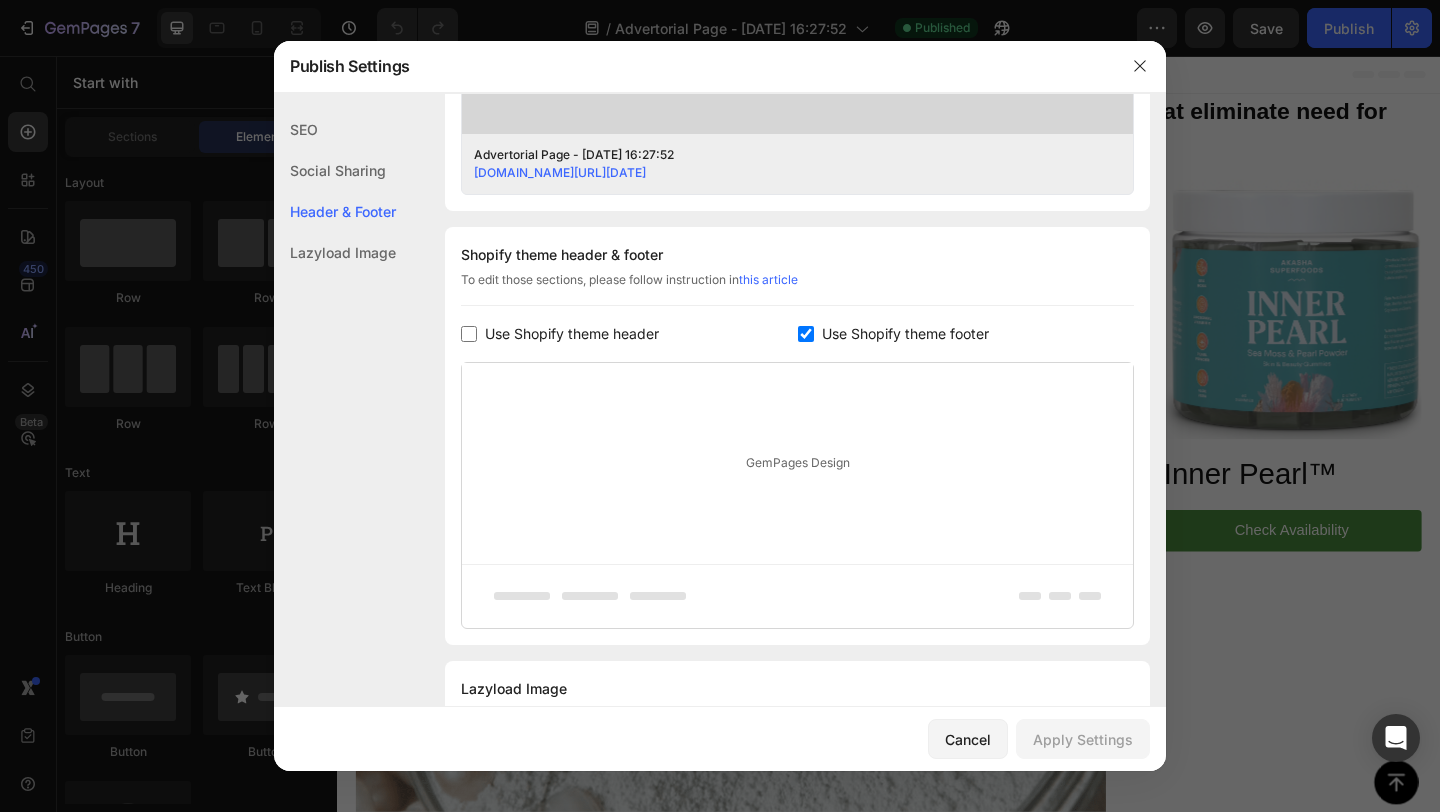 scroll, scrollTop: 908, scrollLeft: 0, axis: vertical 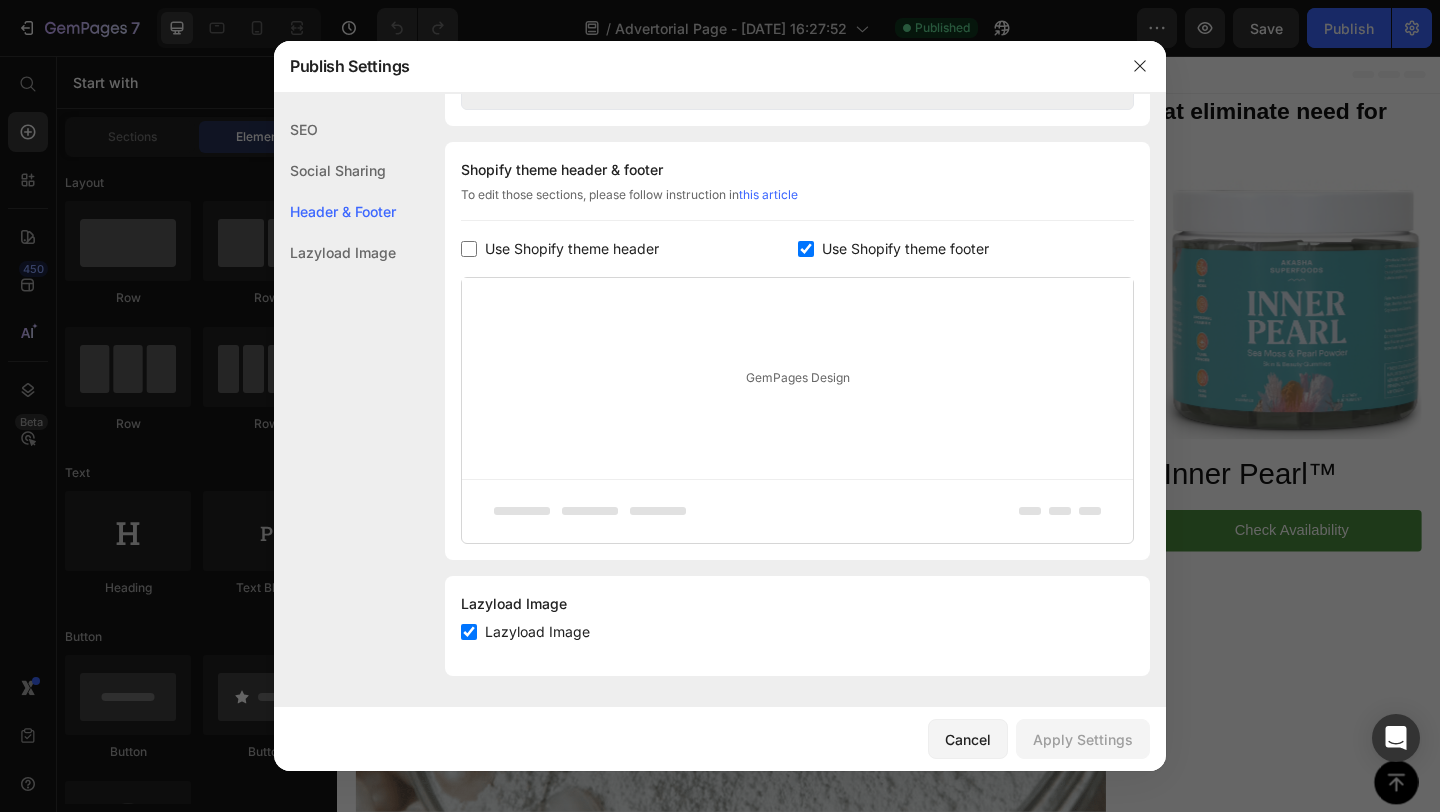 click on "Lazyload Image" 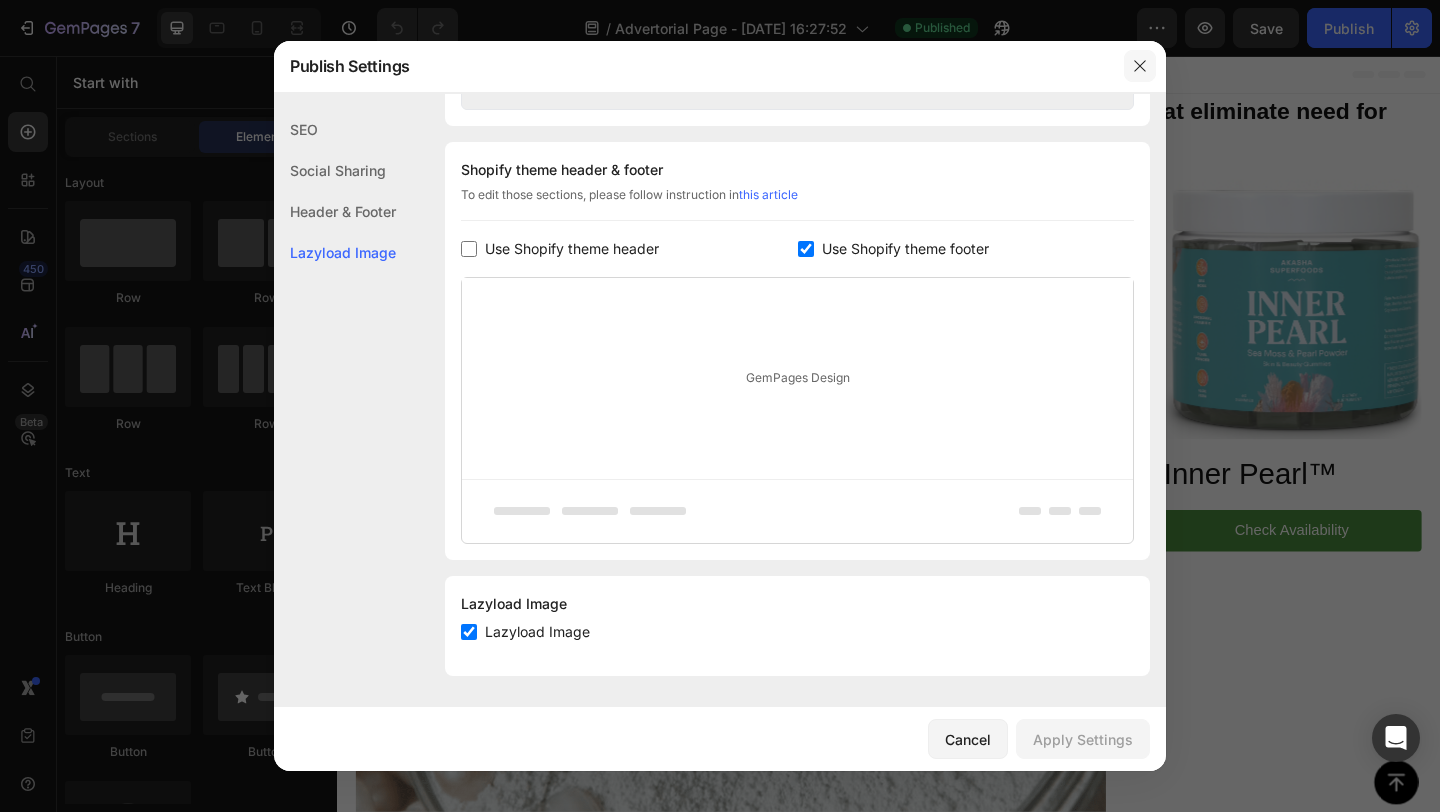 click 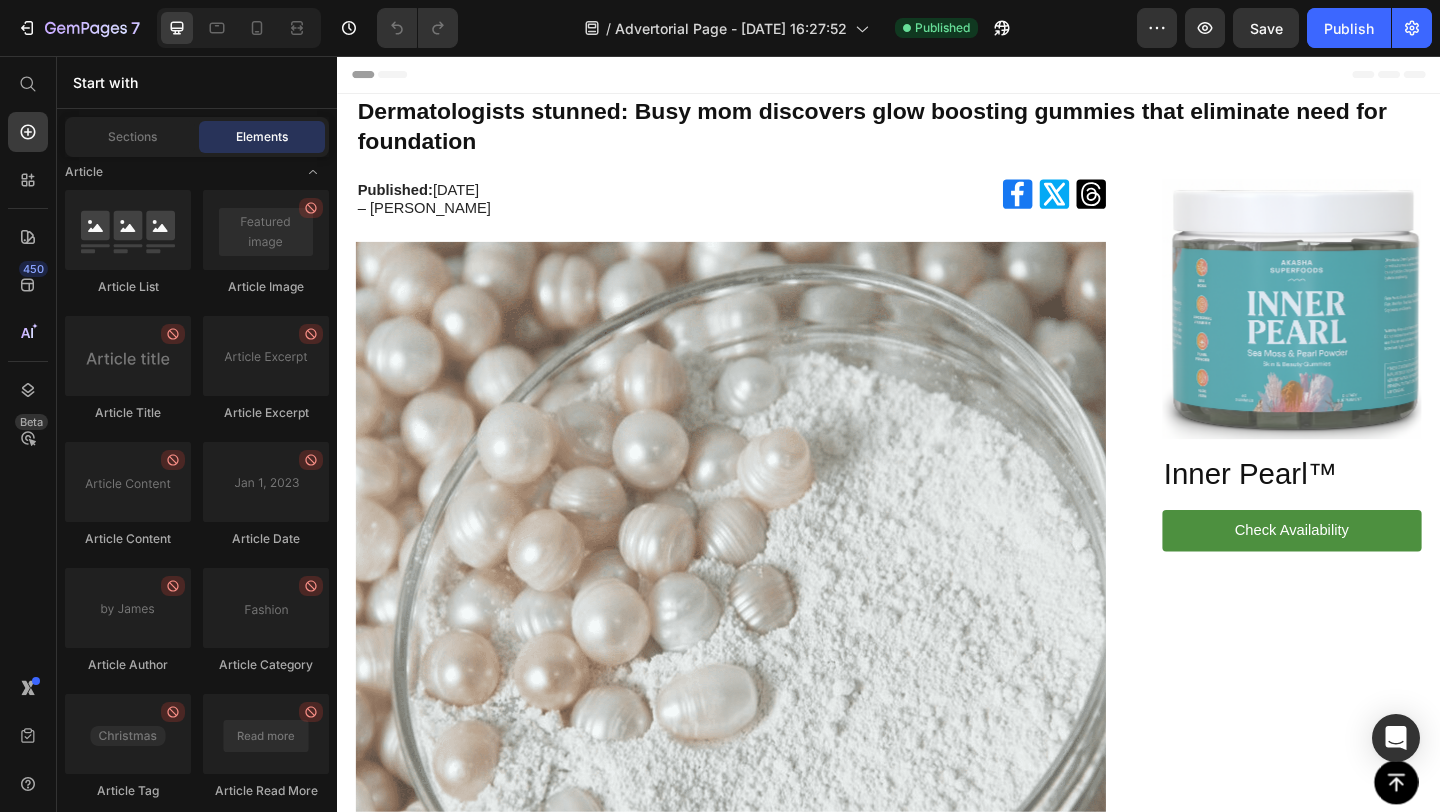 scroll, scrollTop: 5532, scrollLeft: 0, axis: vertical 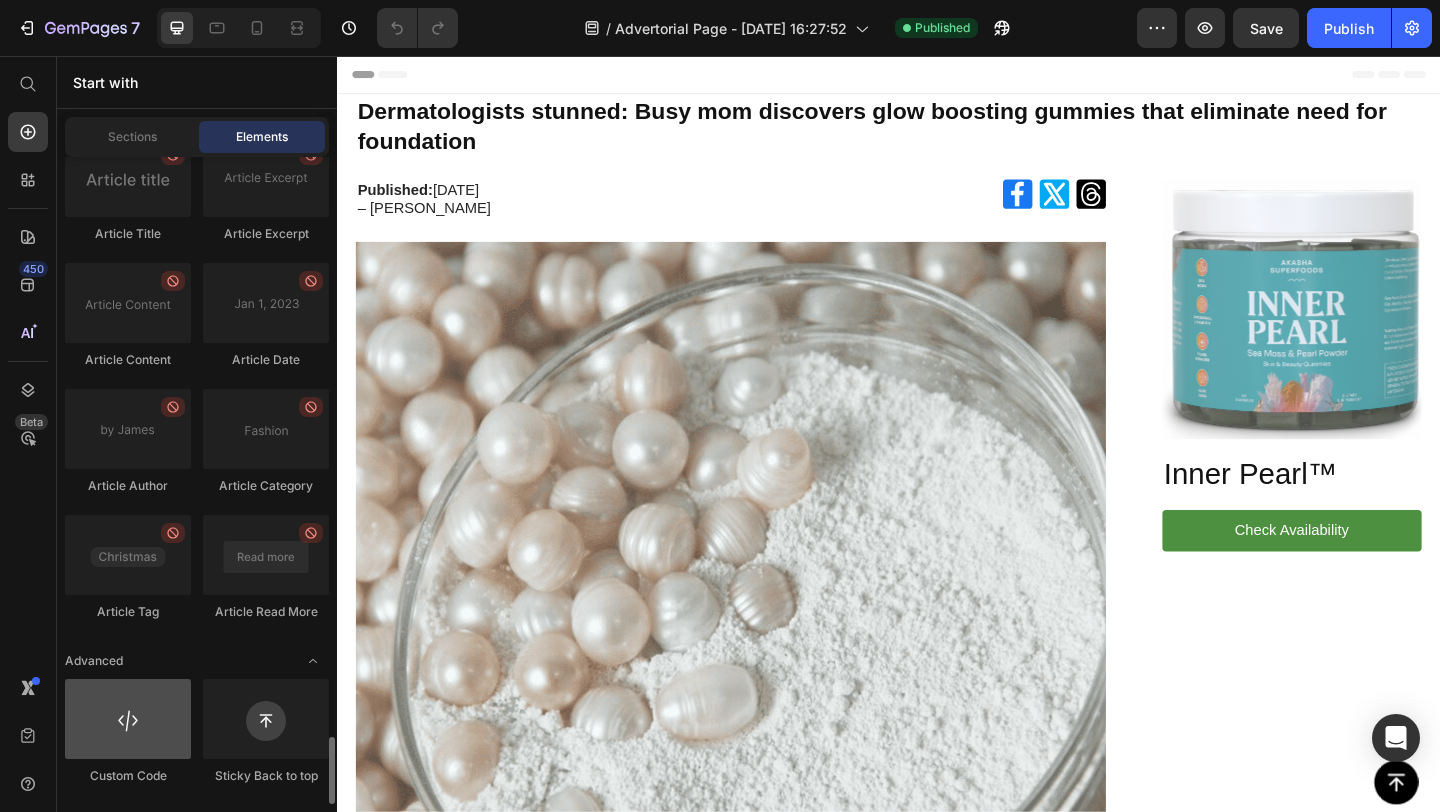 click at bounding box center (128, 719) 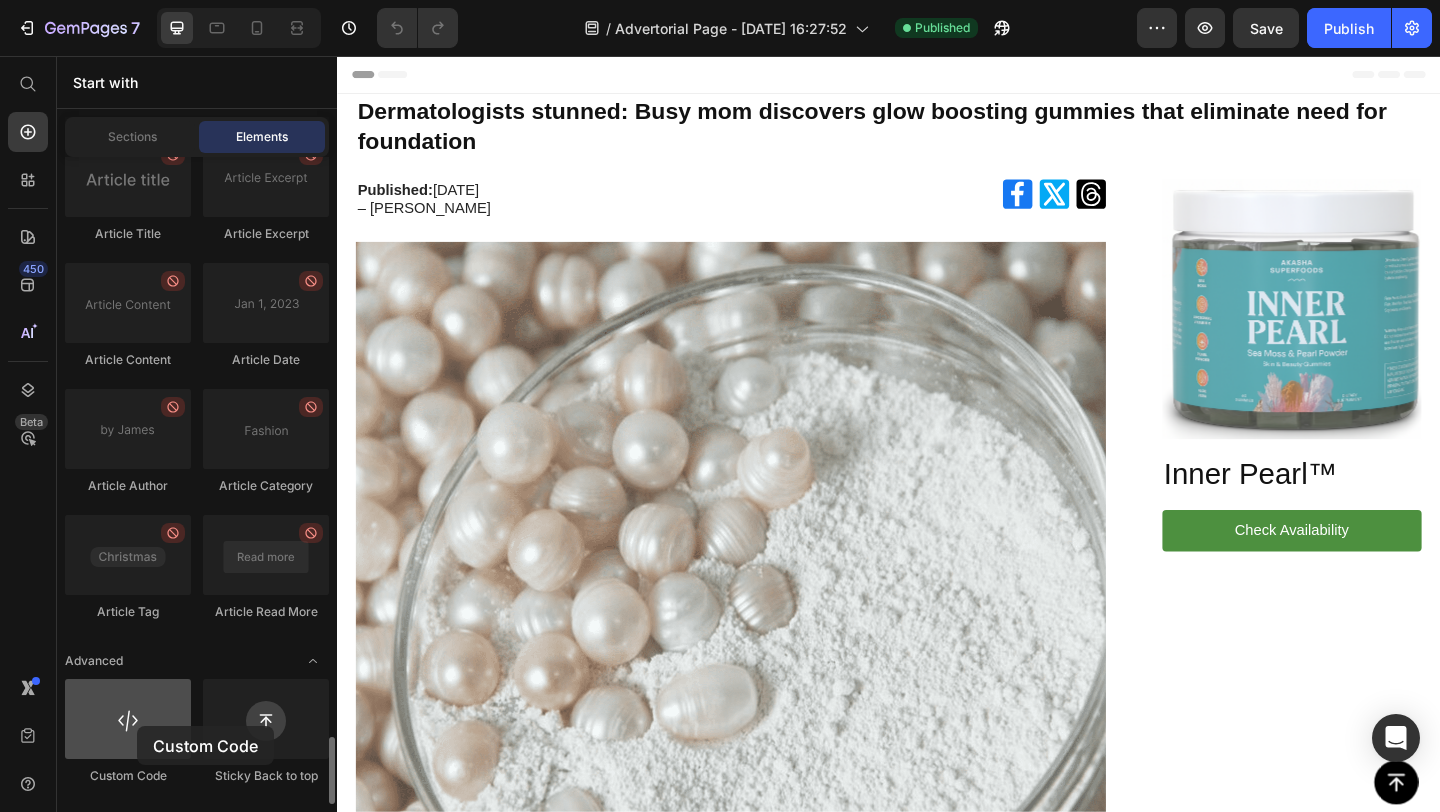 click at bounding box center [128, 719] 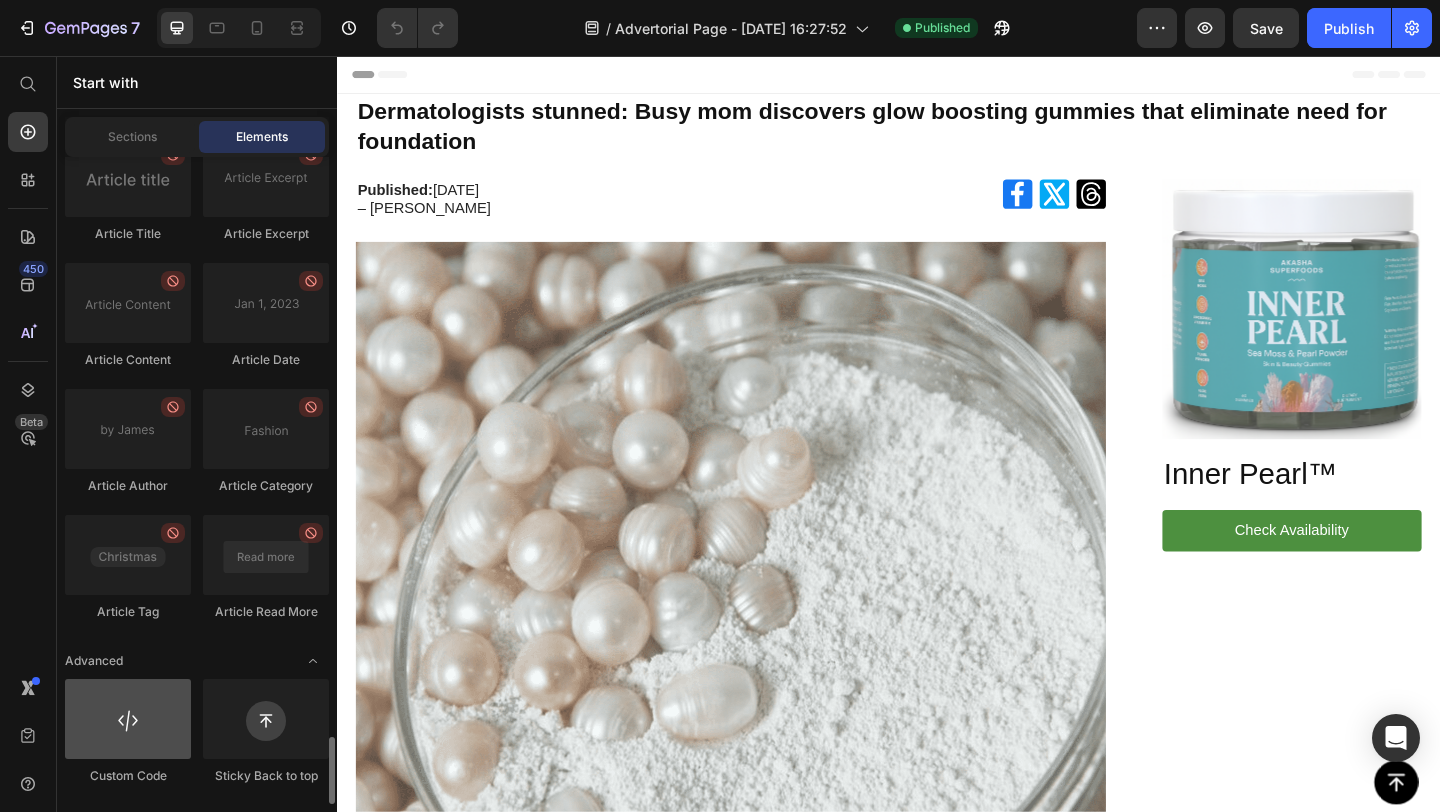 click at bounding box center (128, 719) 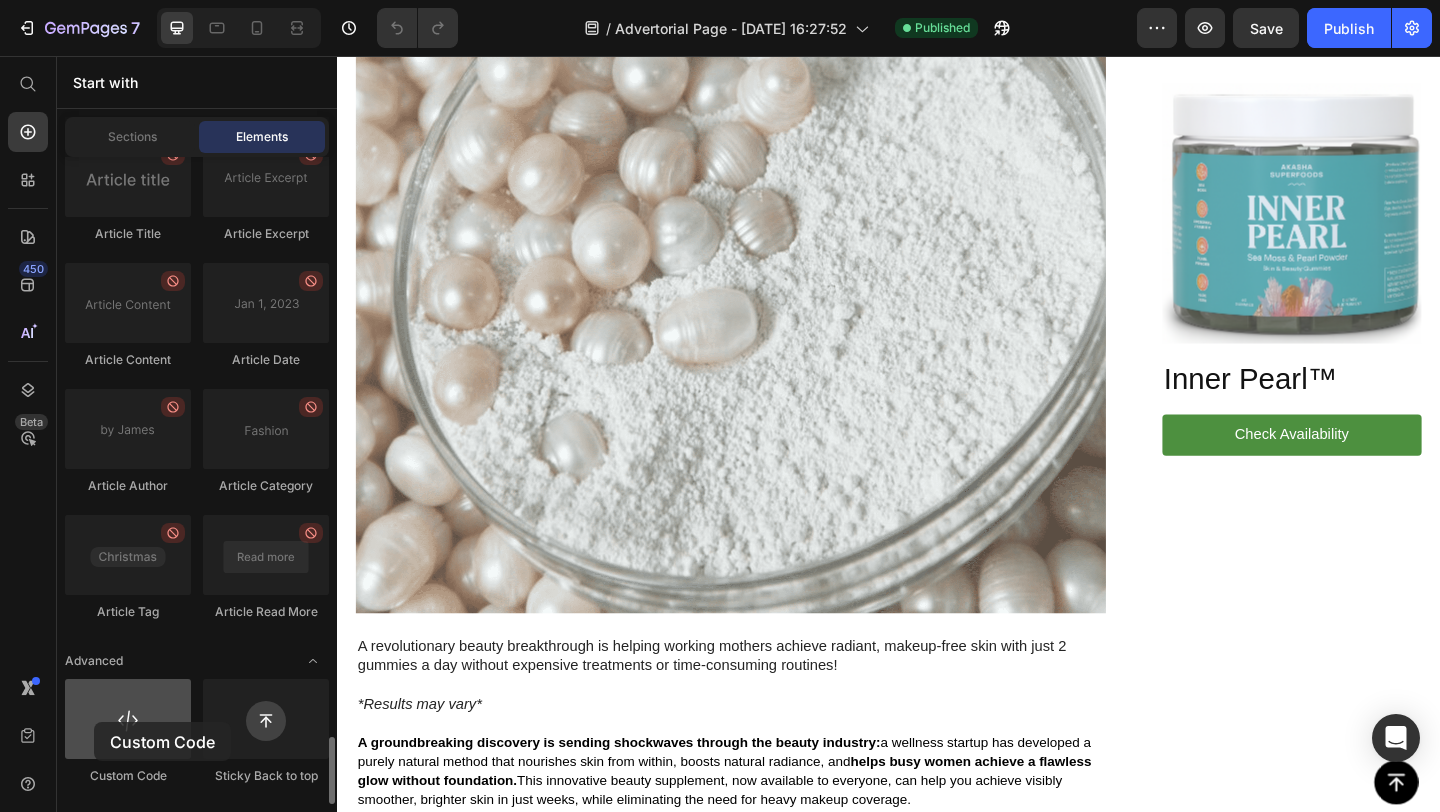 drag, startPoint x: 137, startPoint y: 726, endPoint x: 94, endPoint y: 722, distance: 43.185646 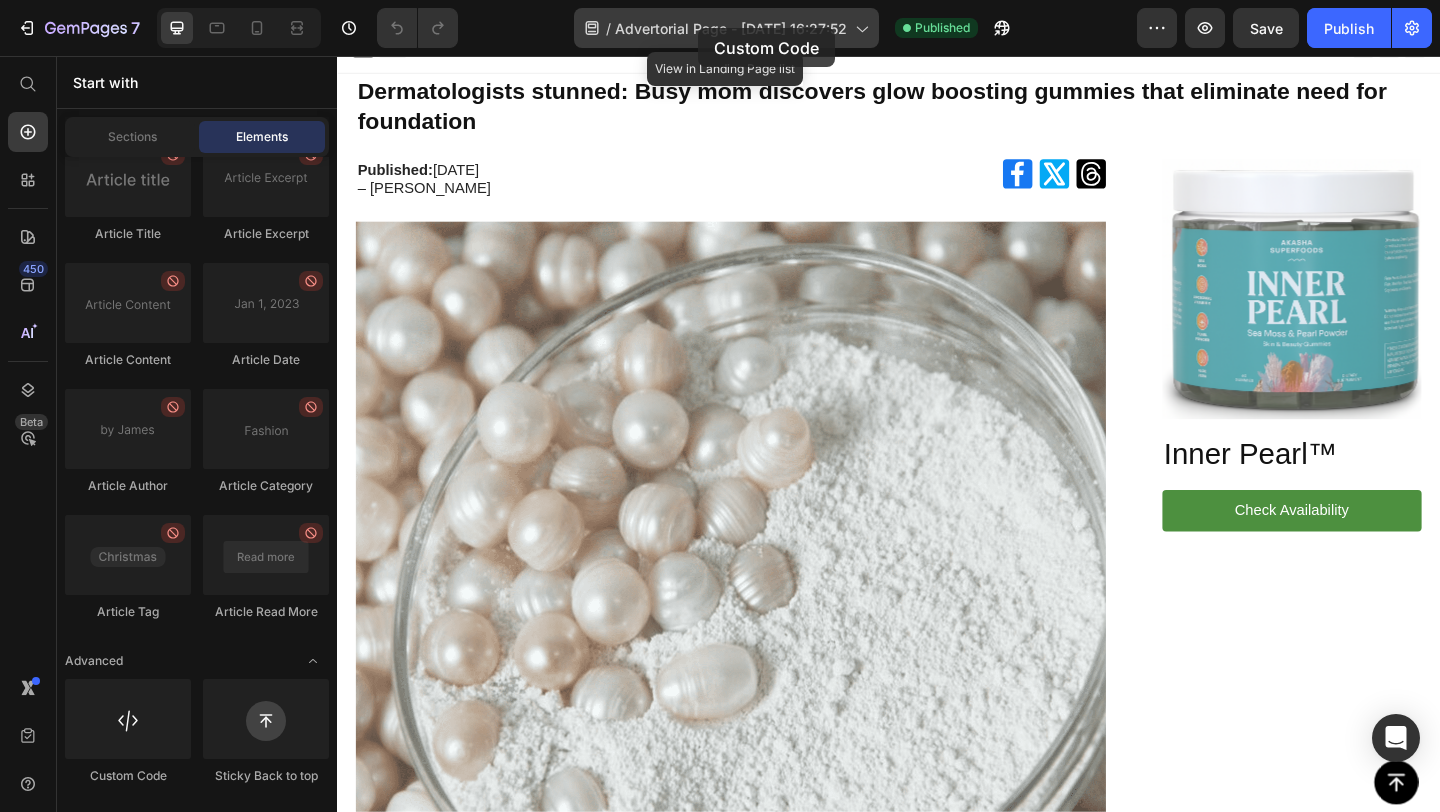 scroll, scrollTop: 0, scrollLeft: 0, axis: both 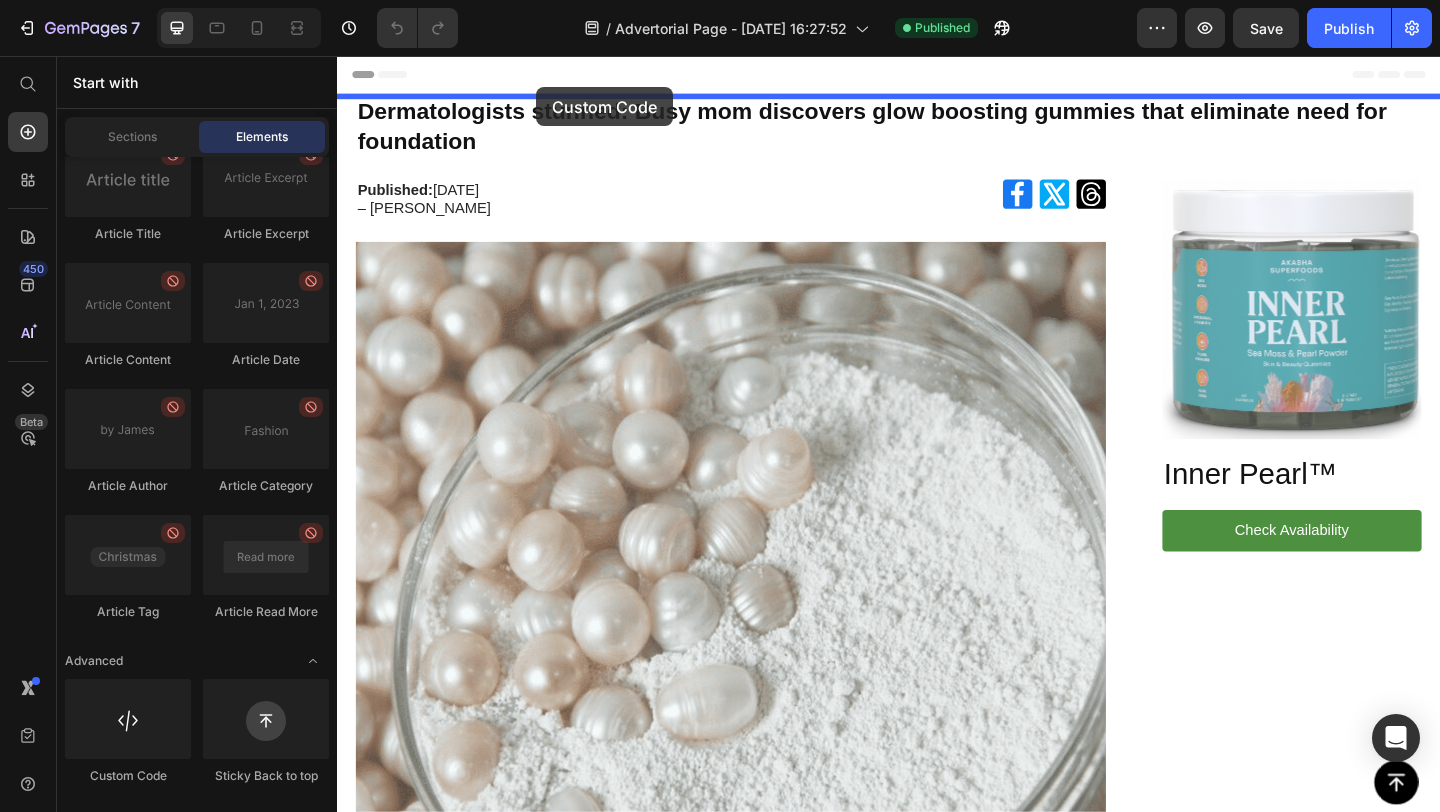 drag, startPoint x: 474, startPoint y: 796, endPoint x: 553, endPoint y: 90, distance: 710.40625 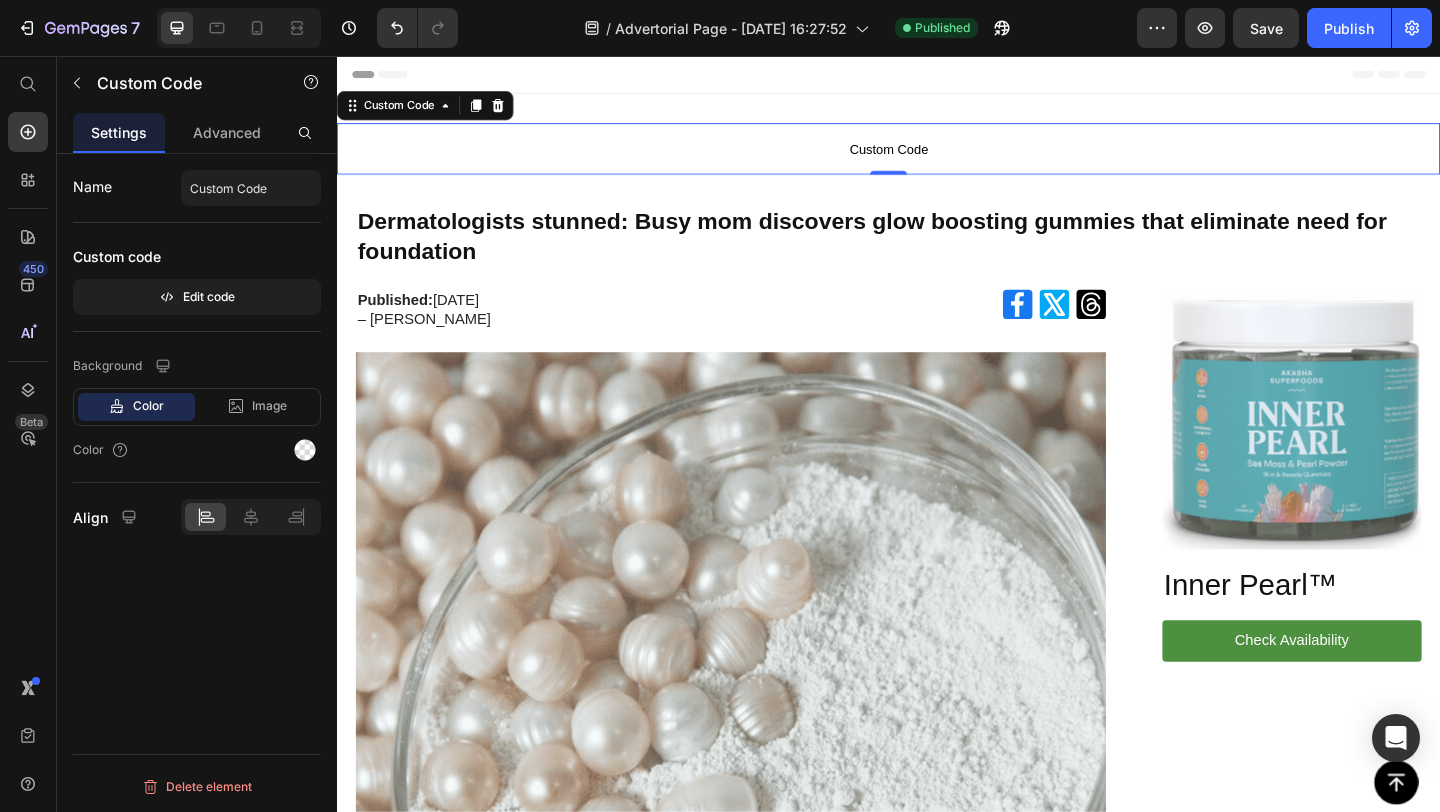 click on "Custom Code" at bounding box center (937, 157) 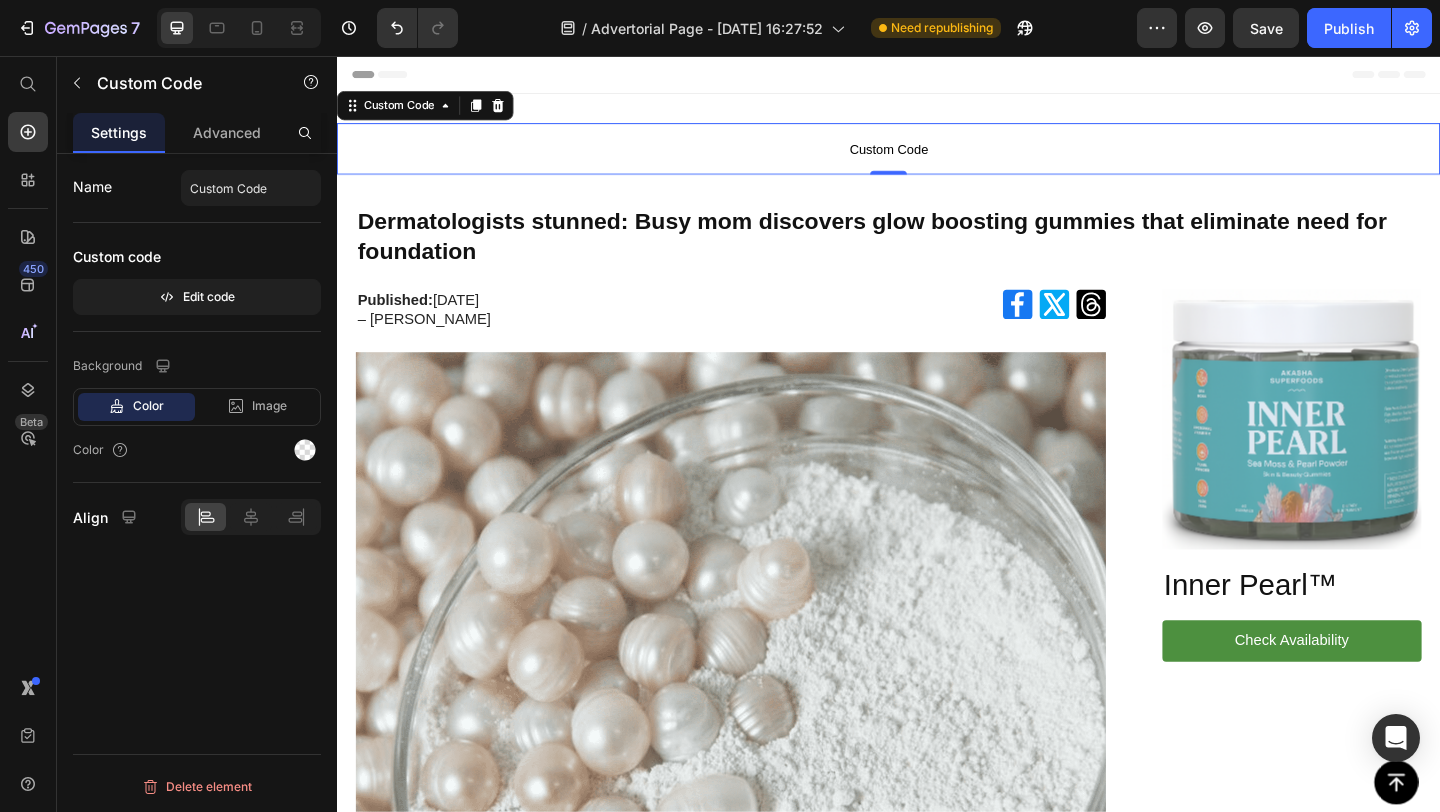 click on "Custom Code" at bounding box center (937, 157) 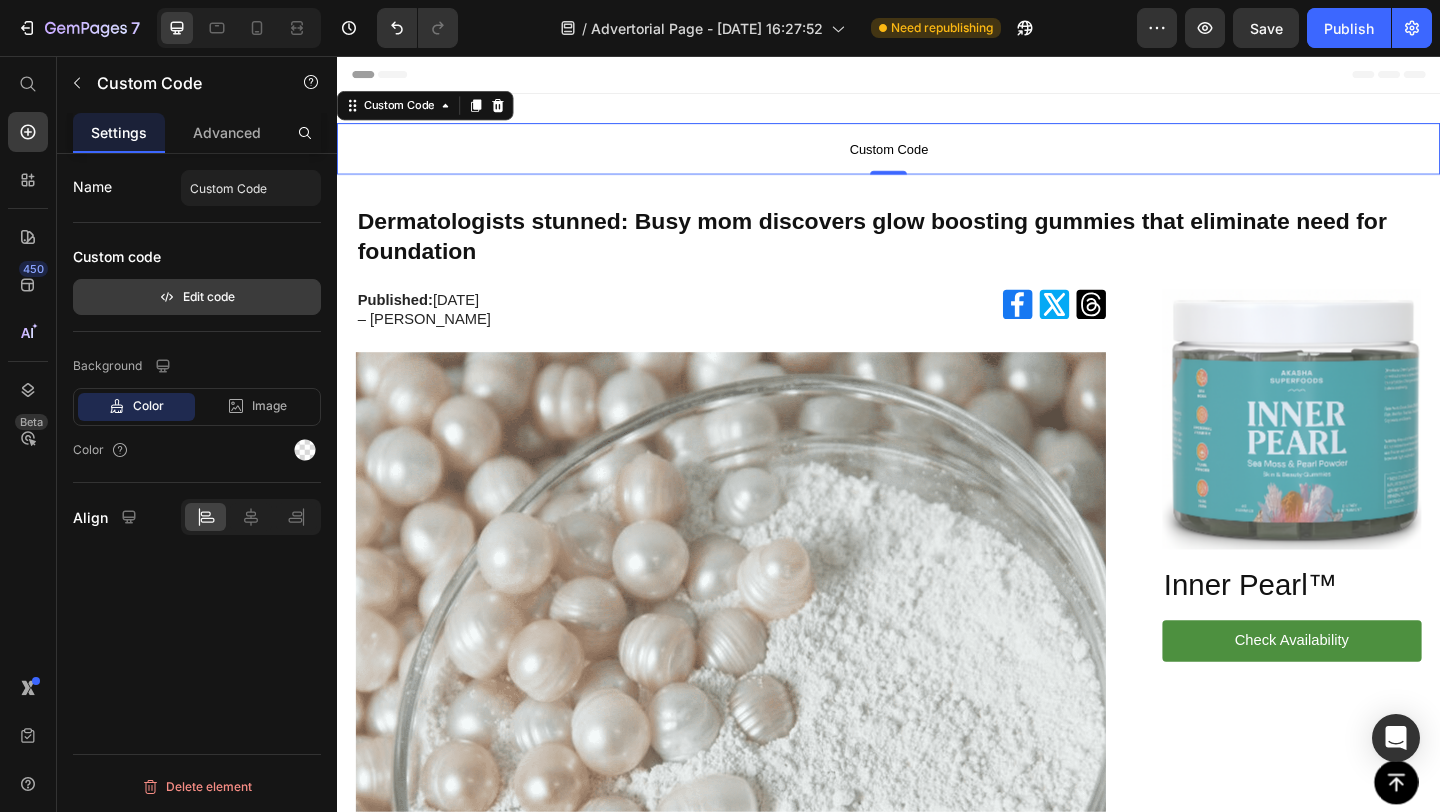 click on "Edit code" at bounding box center [197, 297] 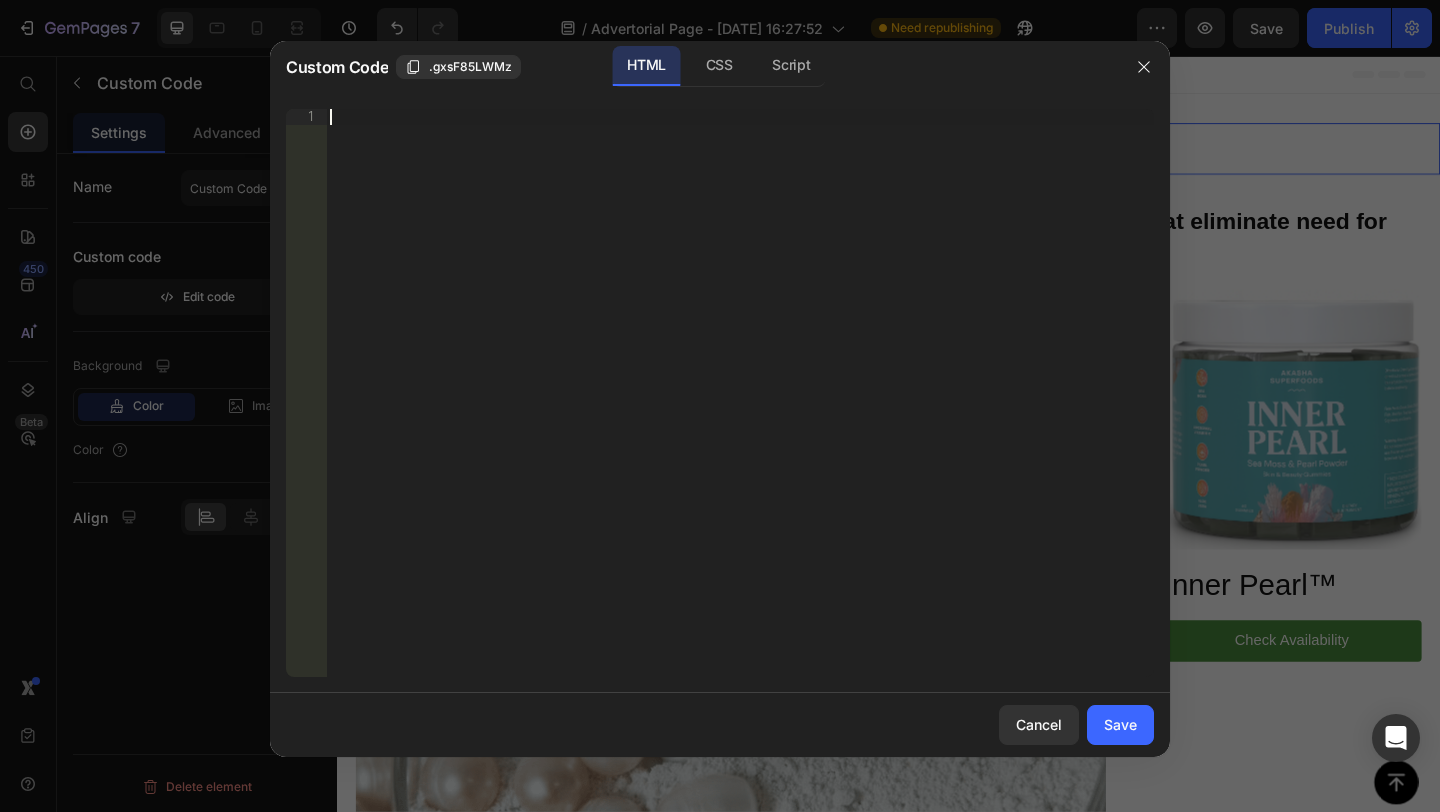 click on "Insert the 3rd-party installation code, HTML code, or Liquid code to display custom content." at bounding box center [740, 409] 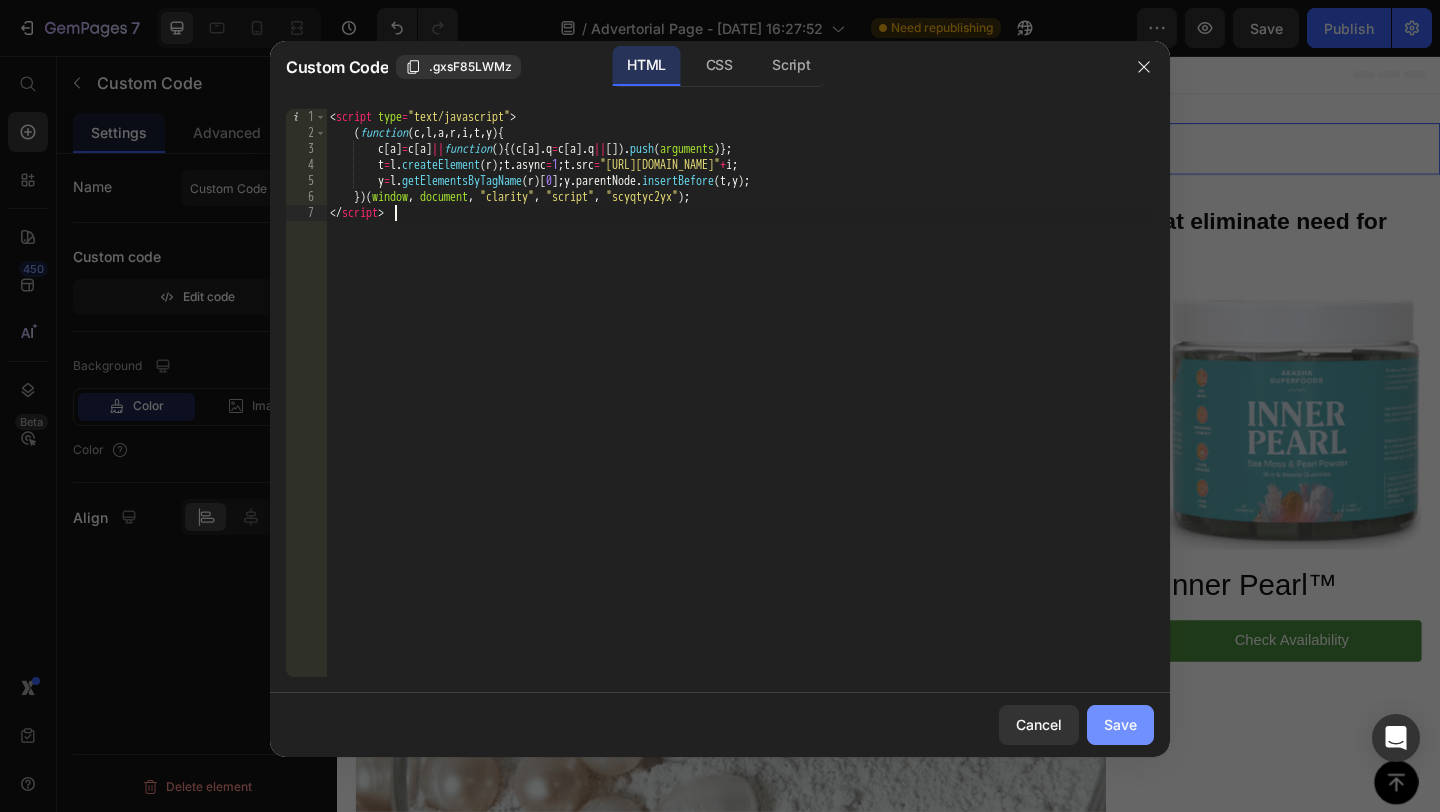 click on "Save" at bounding box center [1120, 724] 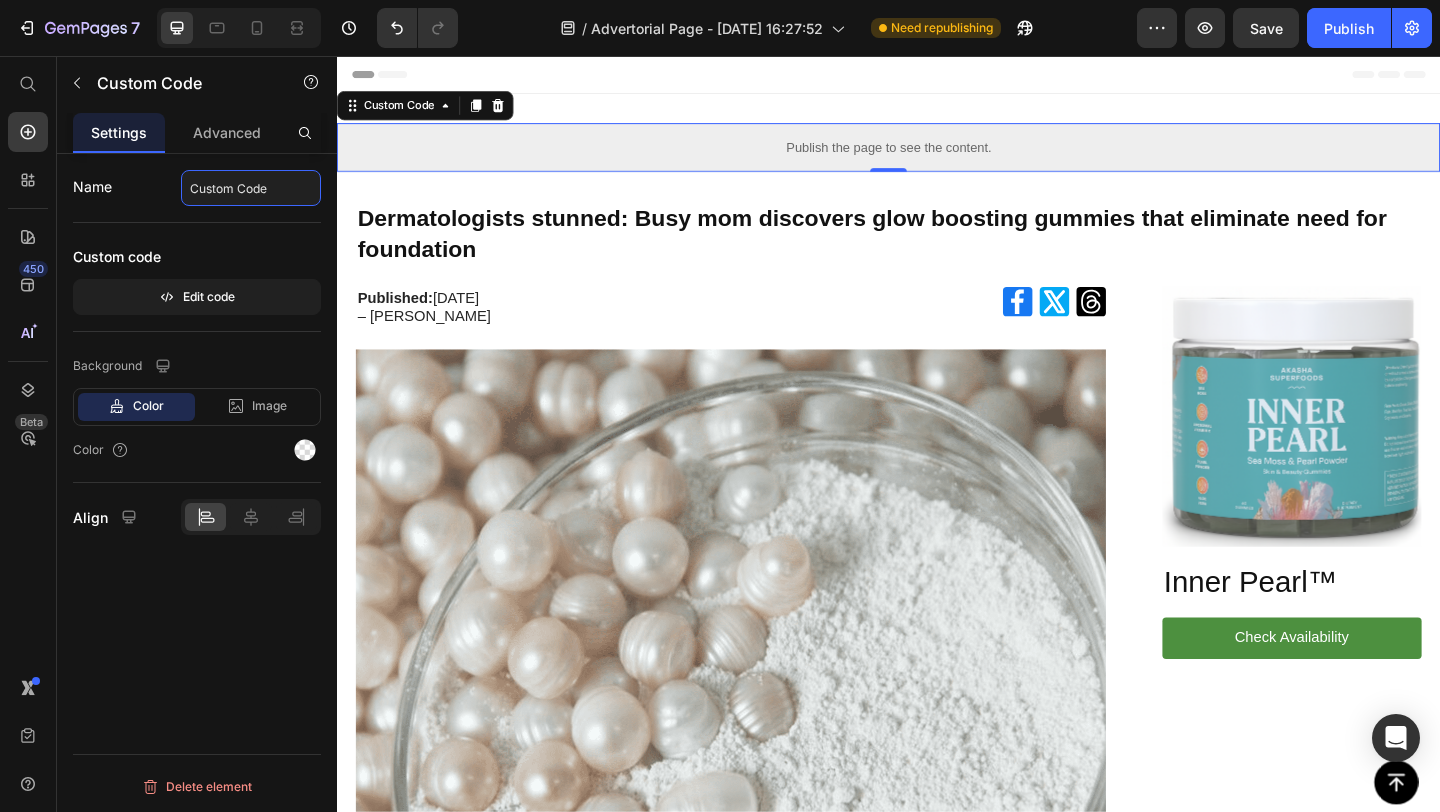 click on "Custom Code" 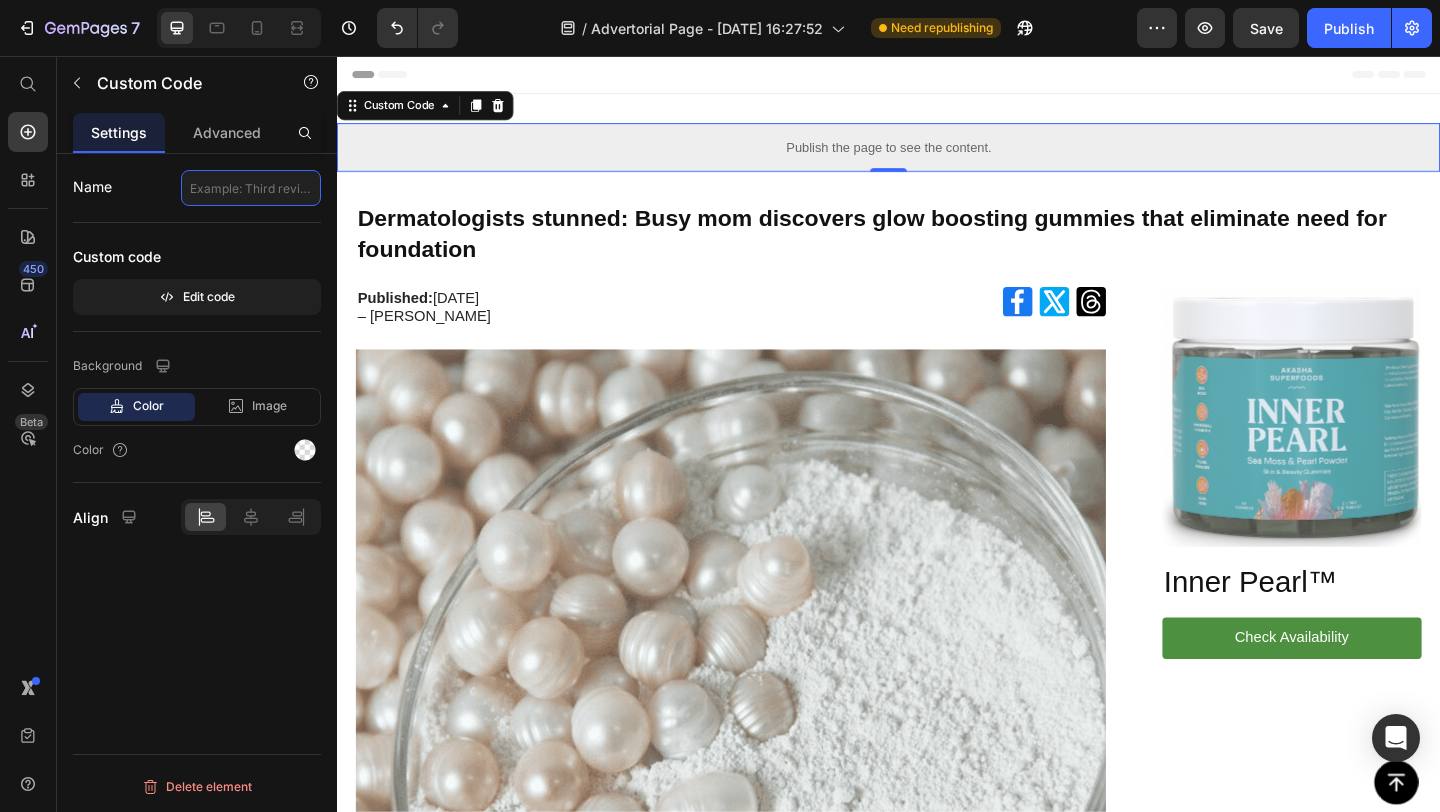 type 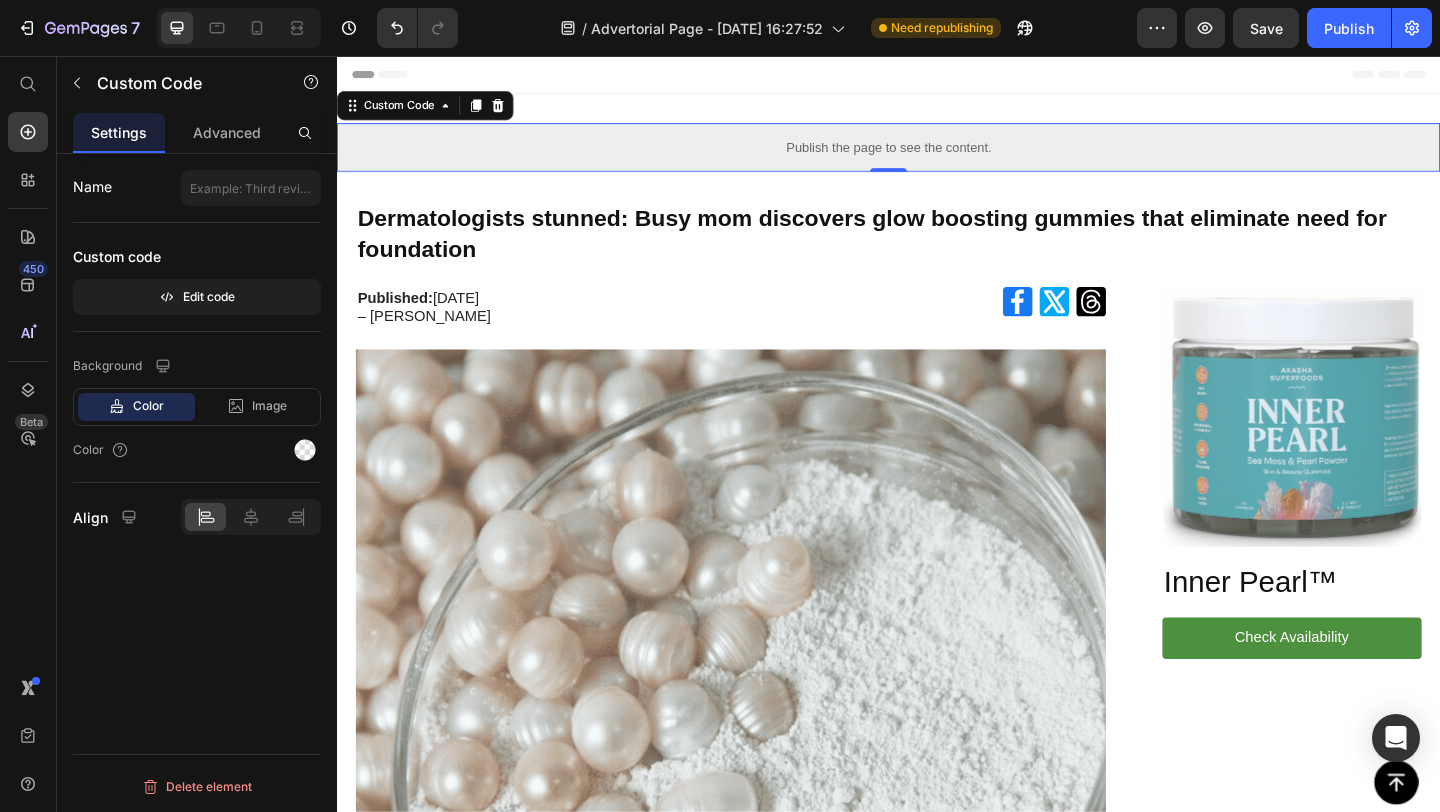 click at bounding box center (197, 222) 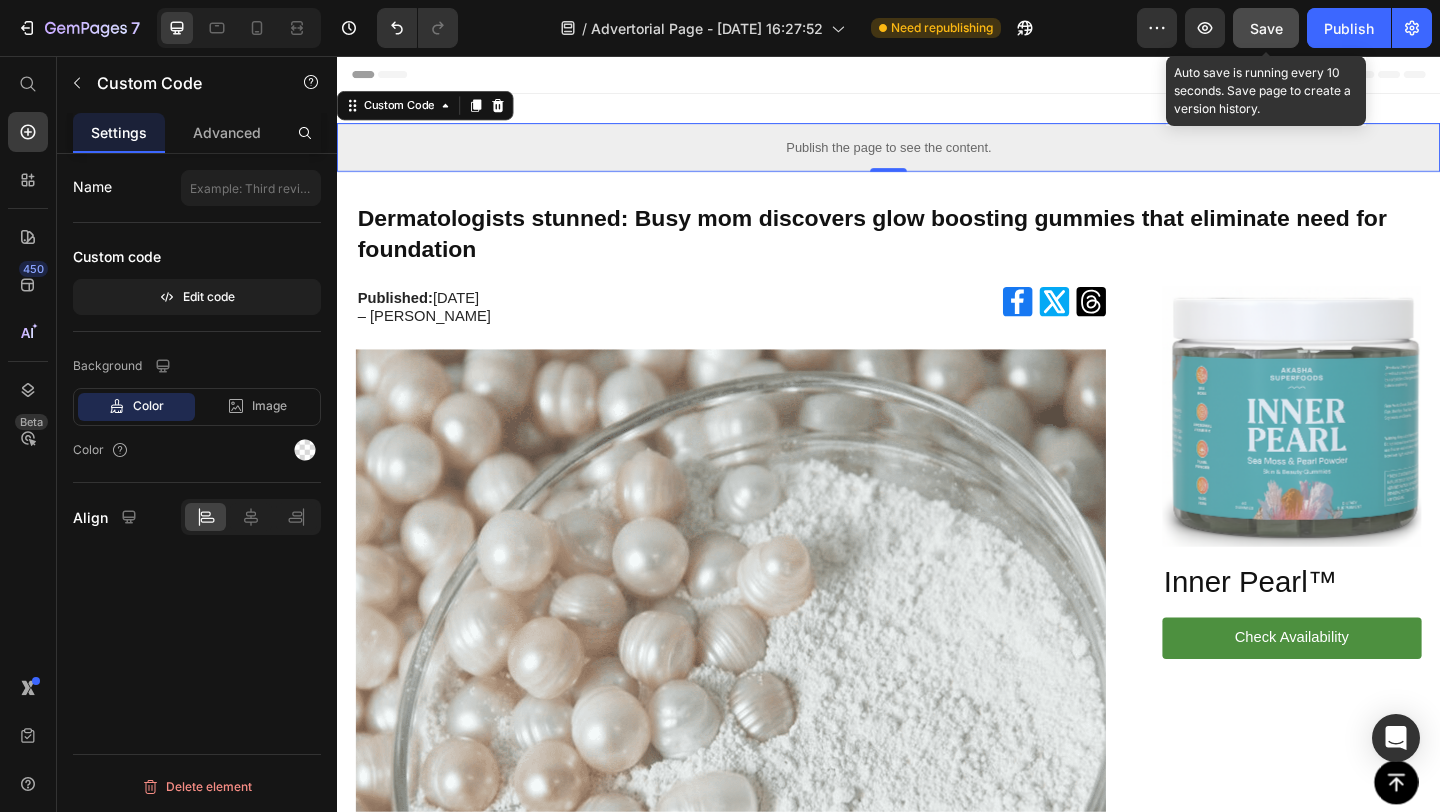 click on "Save" 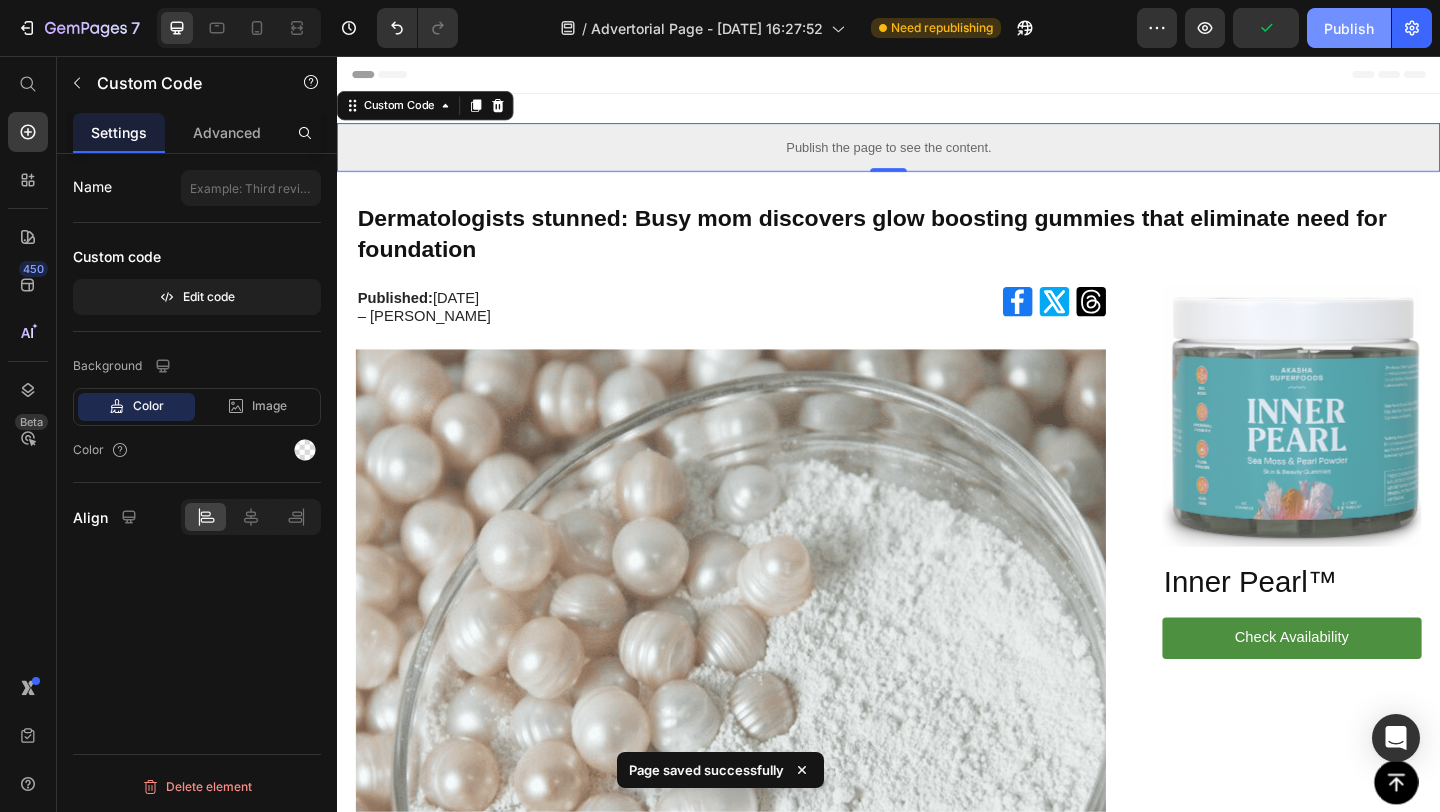 click on "Publish" at bounding box center [1349, 28] 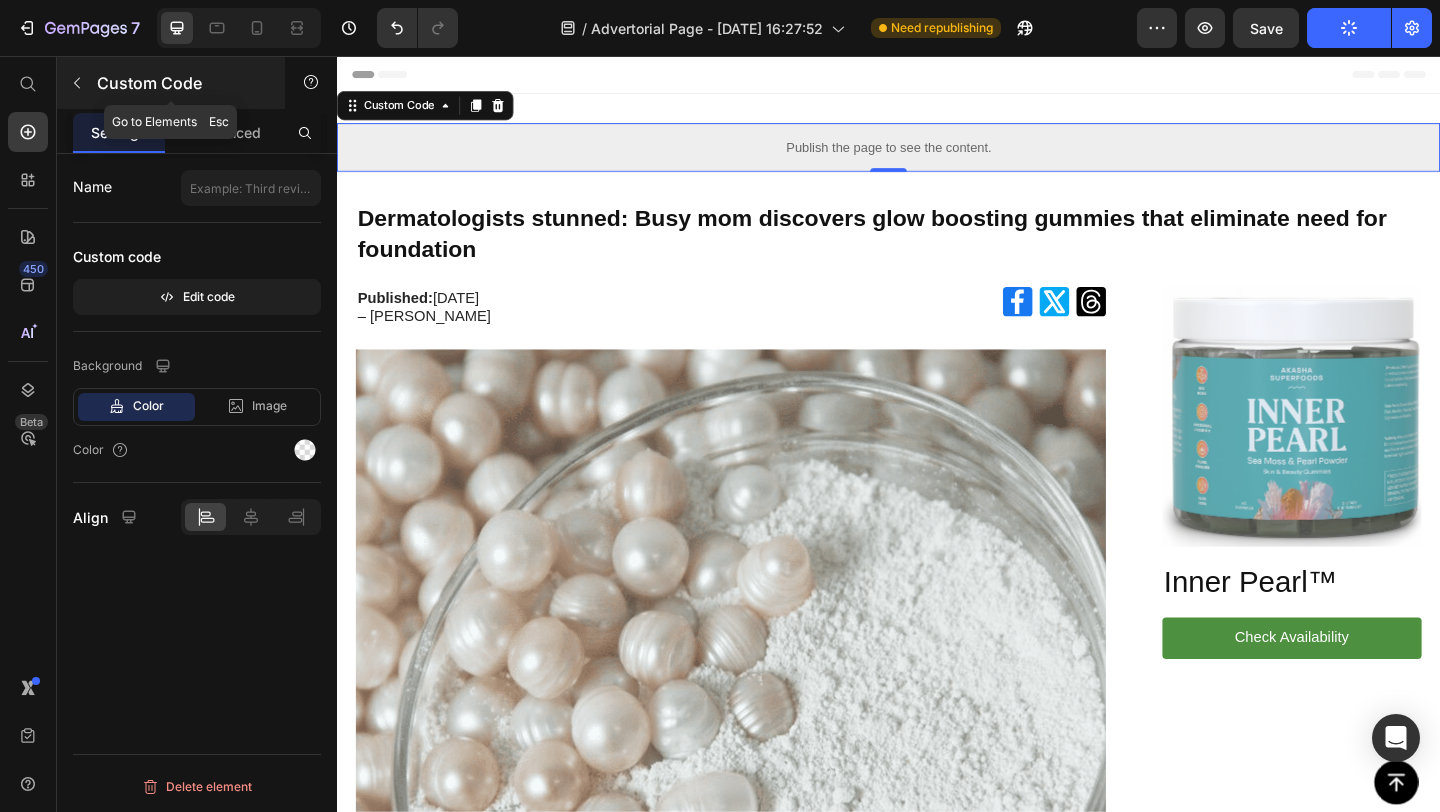 drag, startPoint x: 21, startPoint y: 23, endPoint x: 265, endPoint y: 86, distance: 252.00198 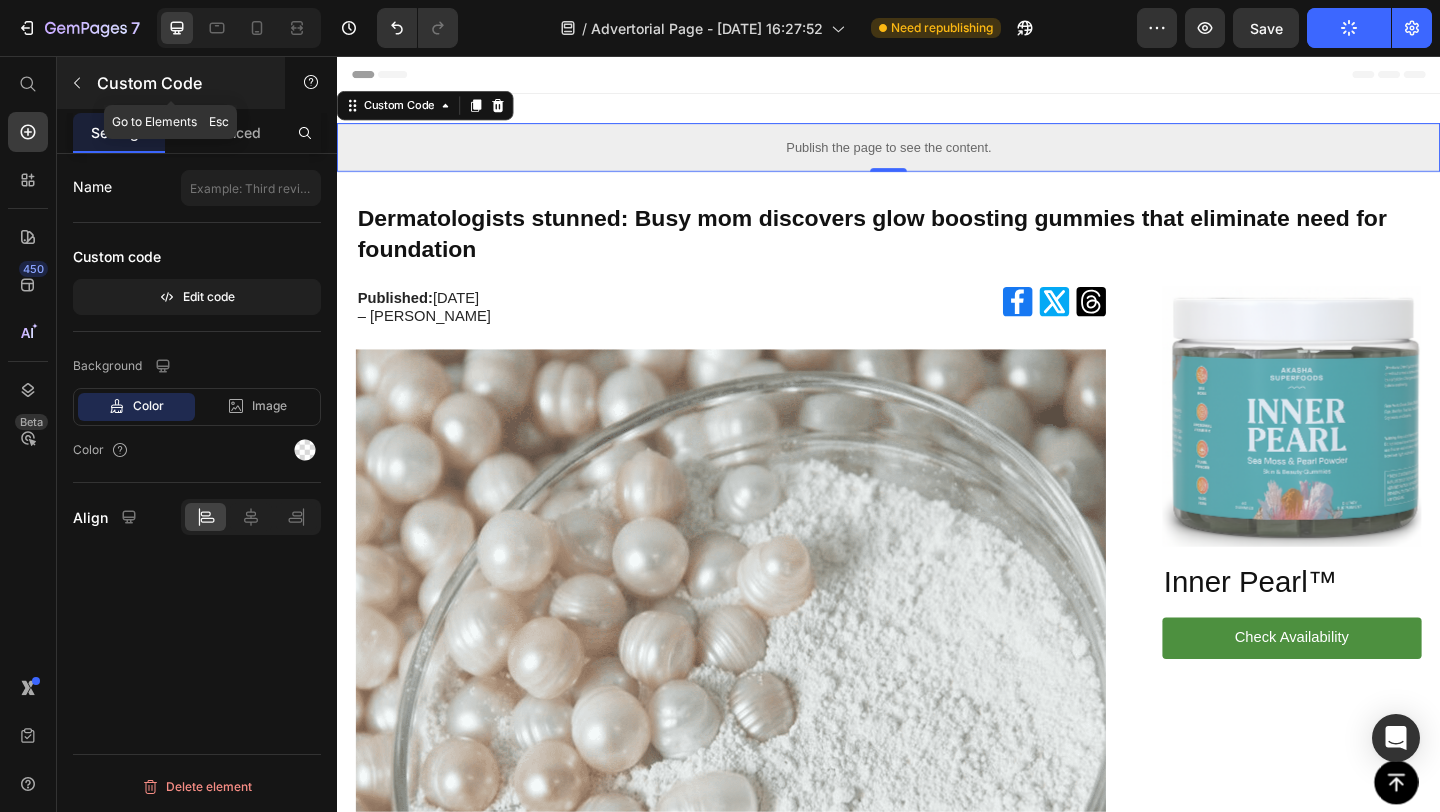 click on "7   /  Advertorial Page - [DATE] 16:27:52 Need republishing Preview  Save   Publish  450 Beta Start with Sections Elements Hero Section Product Detail Brands Trusted Badges Guarantee Product Breakdown How to use Testimonials Compare Bundle FAQs Social Proof Brand Story Product List Collection Blog List Contact Sticky Add to Cart Custom Footer Browse Library 450 Layout
Row
Row
Row
Row Text
Heading
Text Block Button
Button
Button
Sticky Back to top Media
Image" 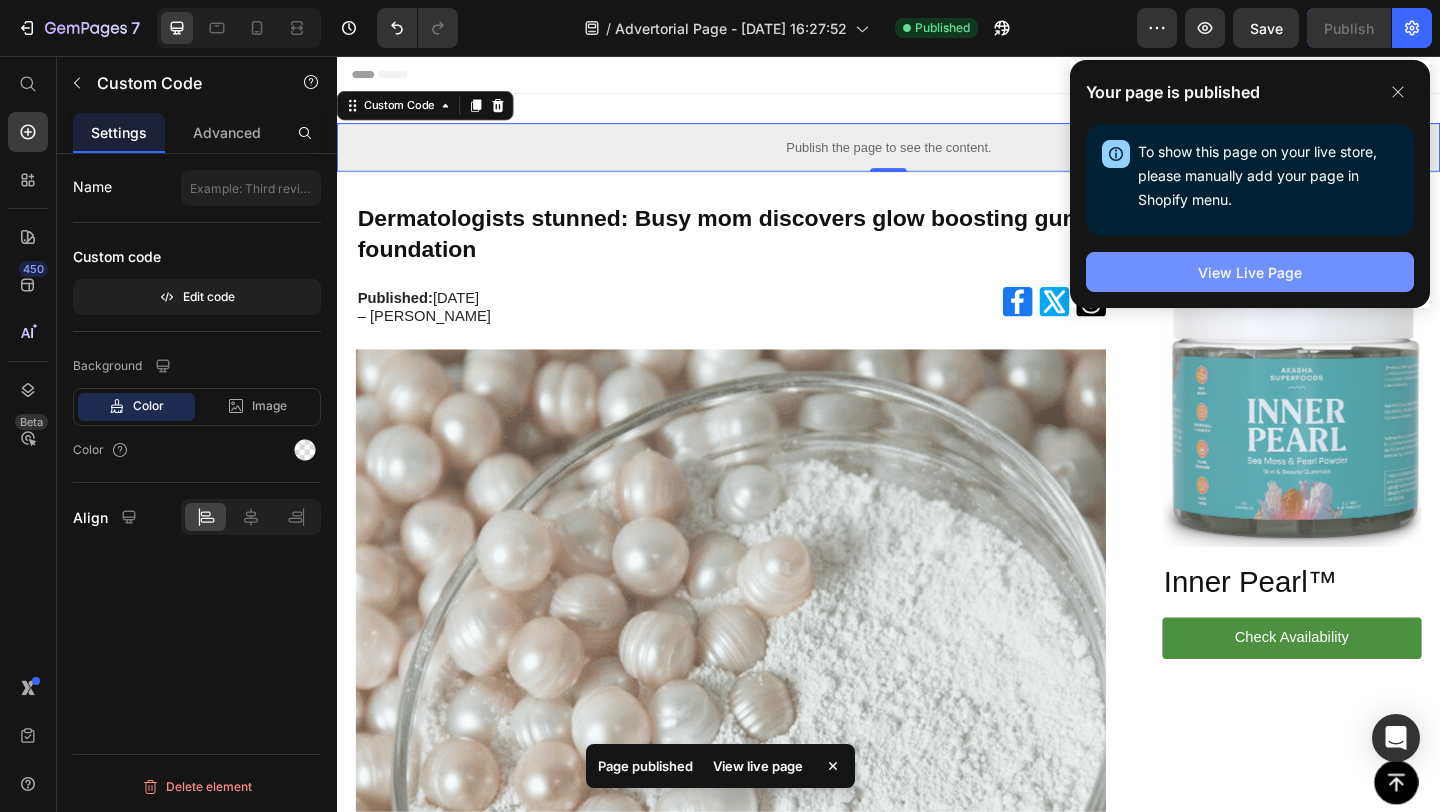 click on "View Live Page" at bounding box center [1250, 272] 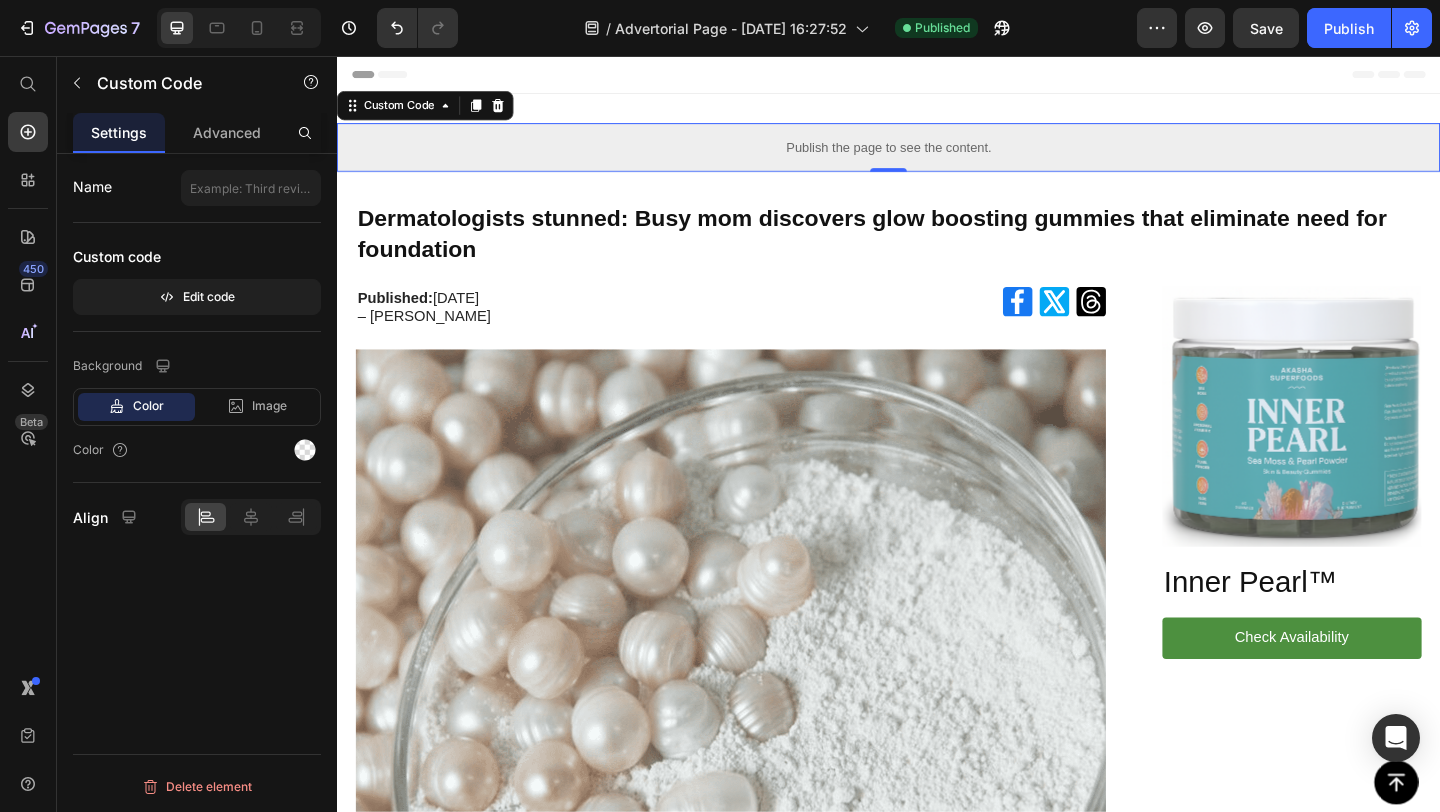 click on "Publish the page to see the content." at bounding box center [937, 155] 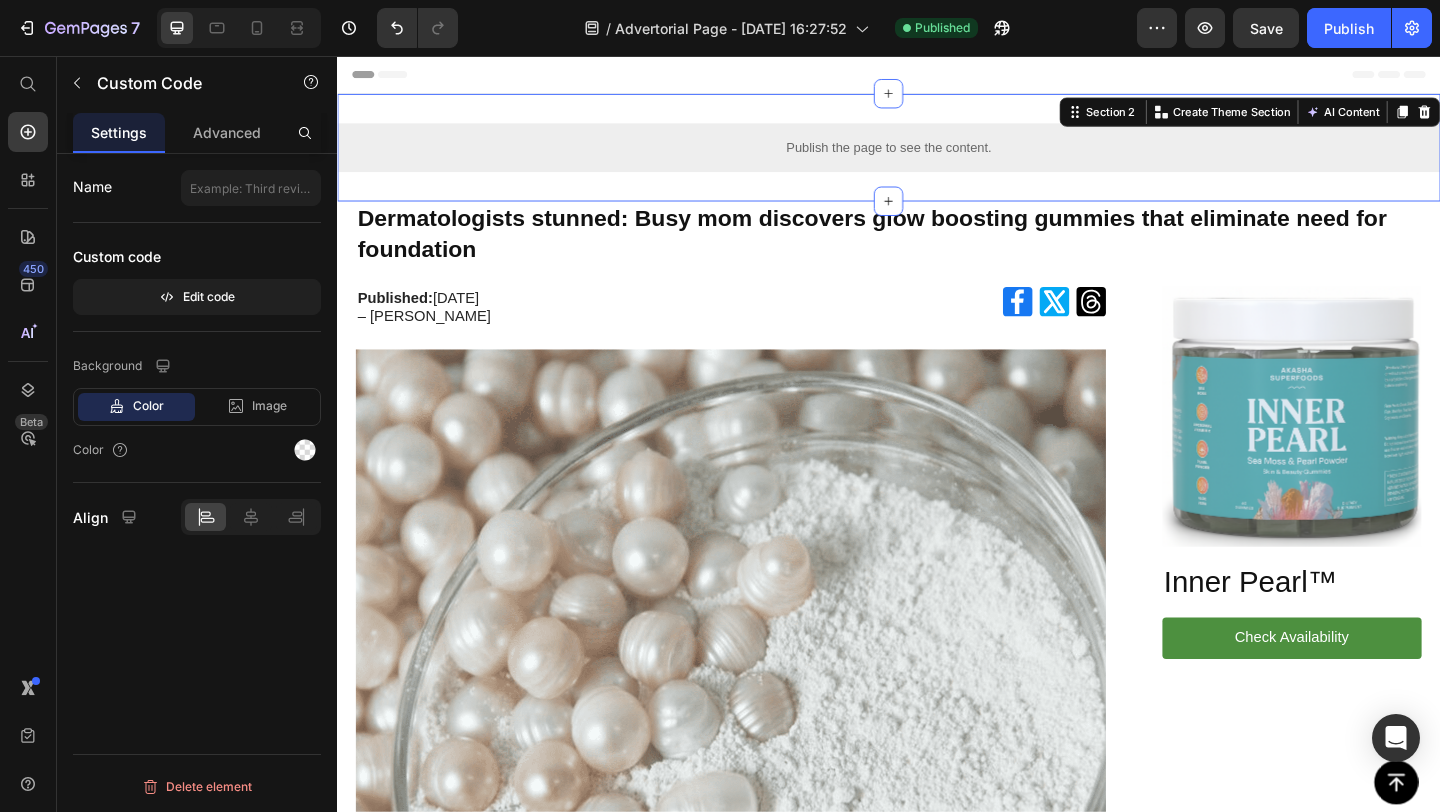 click on "Publish the page to see the content.
Custom Code Section 2   You can create reusable sections Create Theme Section AI Content Write with GemAI What would you like to describe here? Tone and Voice Persuasive Product Getting products... Show more Generate" at bounding box center [937, 155] 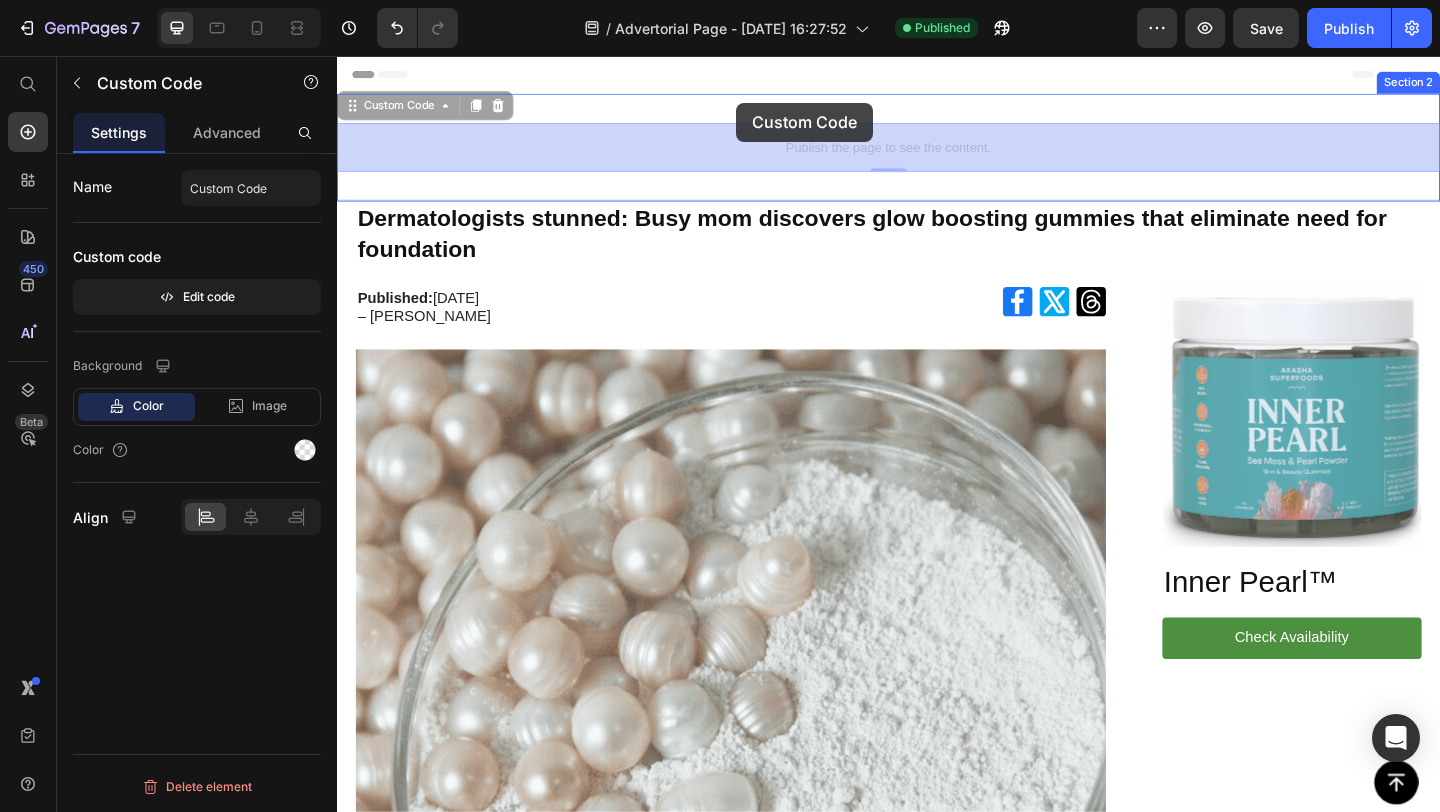 drag, startPoint x: 798, startPoint y: 162, endPoint x: 771, endPoint y: 107, distance: 61.269894 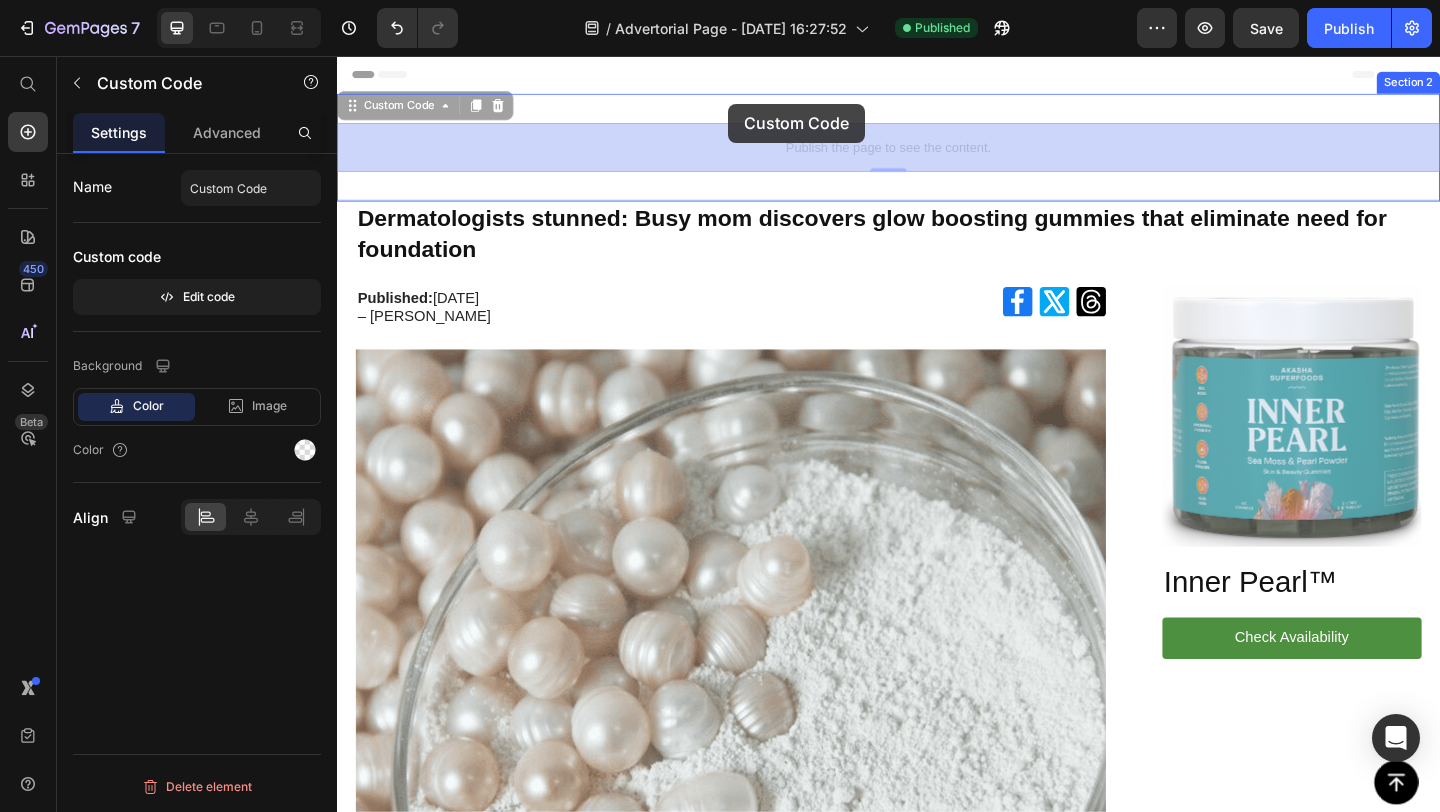 drag, startPoint x: 751, startPoint y: 154, endPoint x: 762, endPoint y: 108, distance: 47.296936 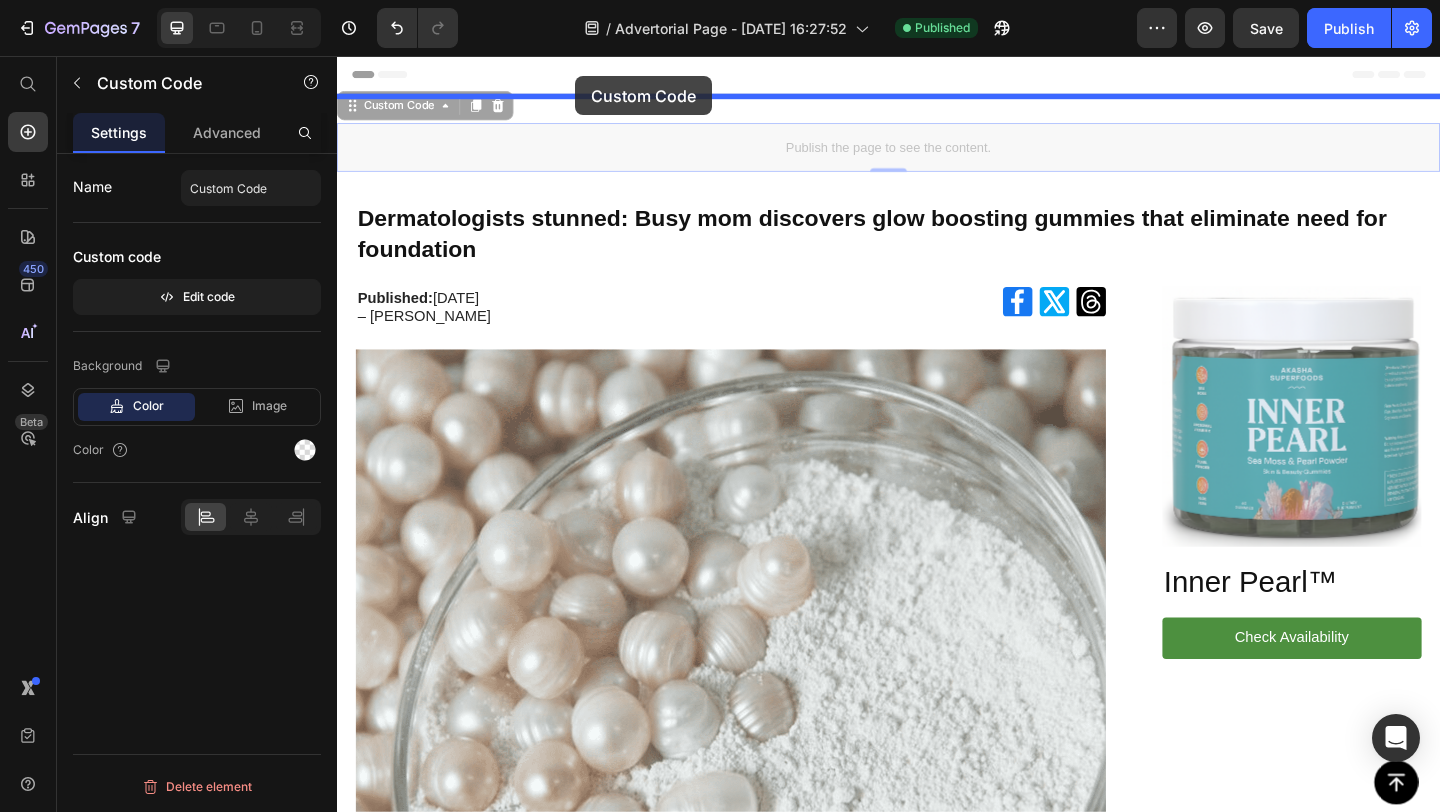 drag, startPoint x: 534, startPoint y: 145, endPoint x: 596, endPoint y: 77, distance: 92.021736 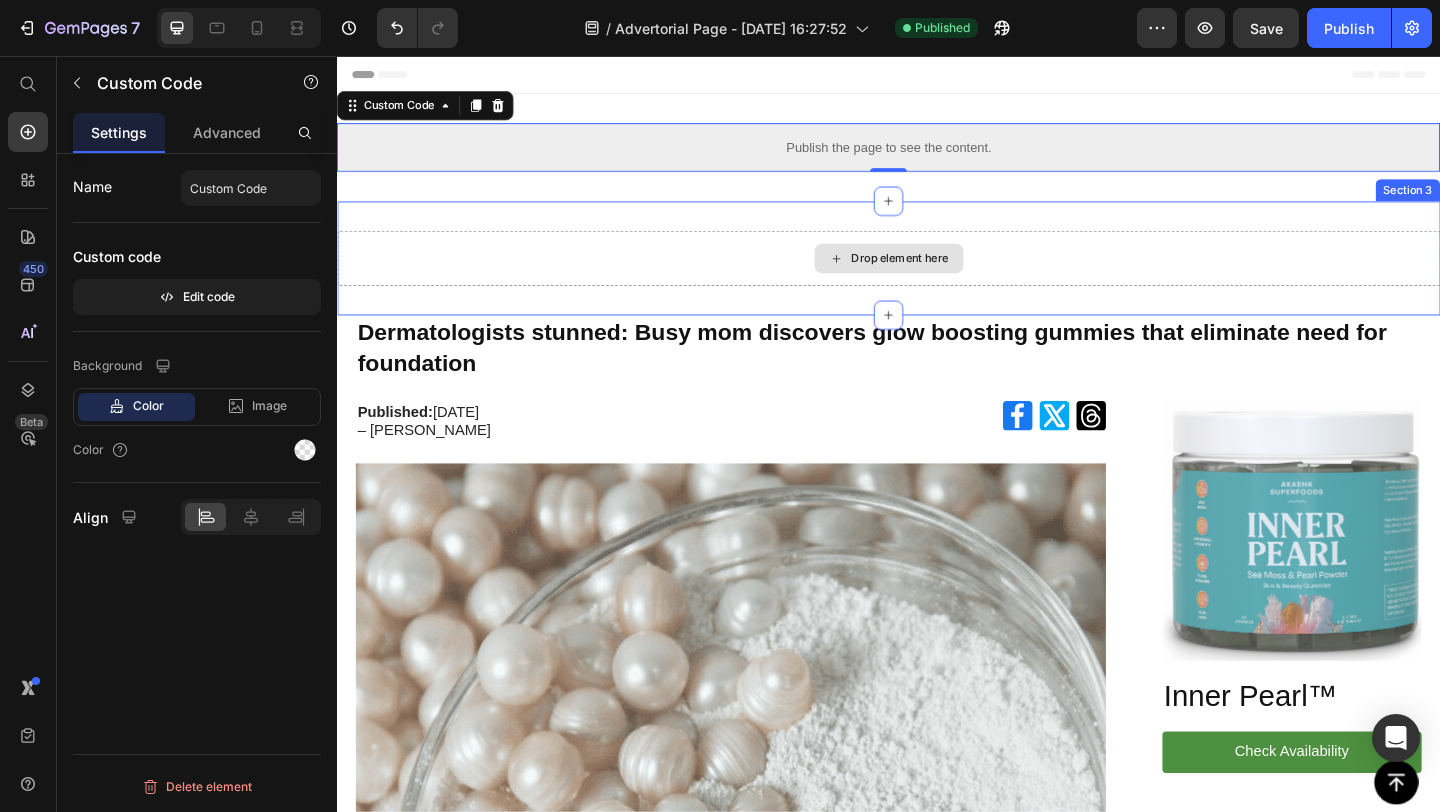click on "Drop element here" at bounding box center [937, 276] 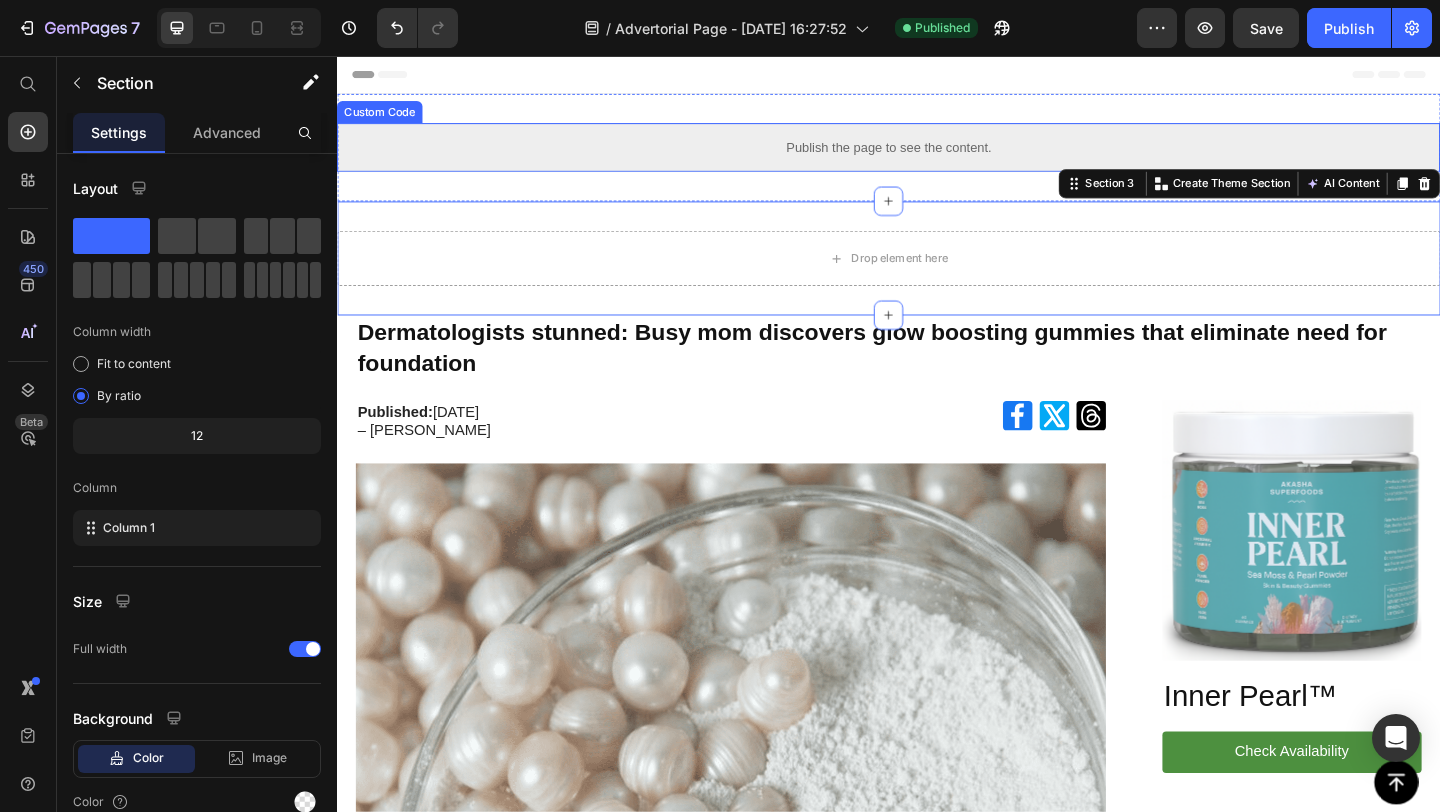 click on "Publish the page to see the content." at bounding box center (937, 155) 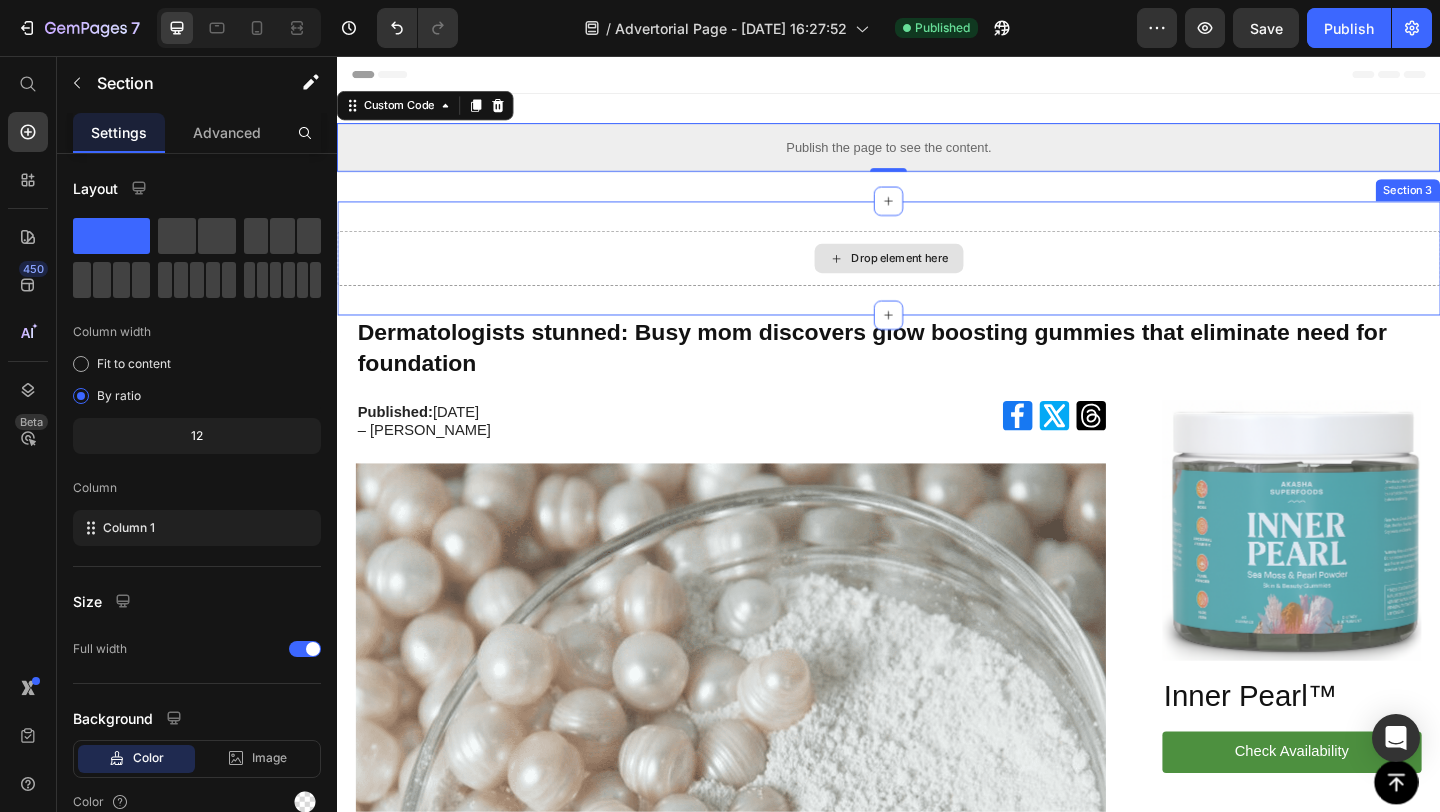 click on "Drop element here" at bounding box center [937, 276] 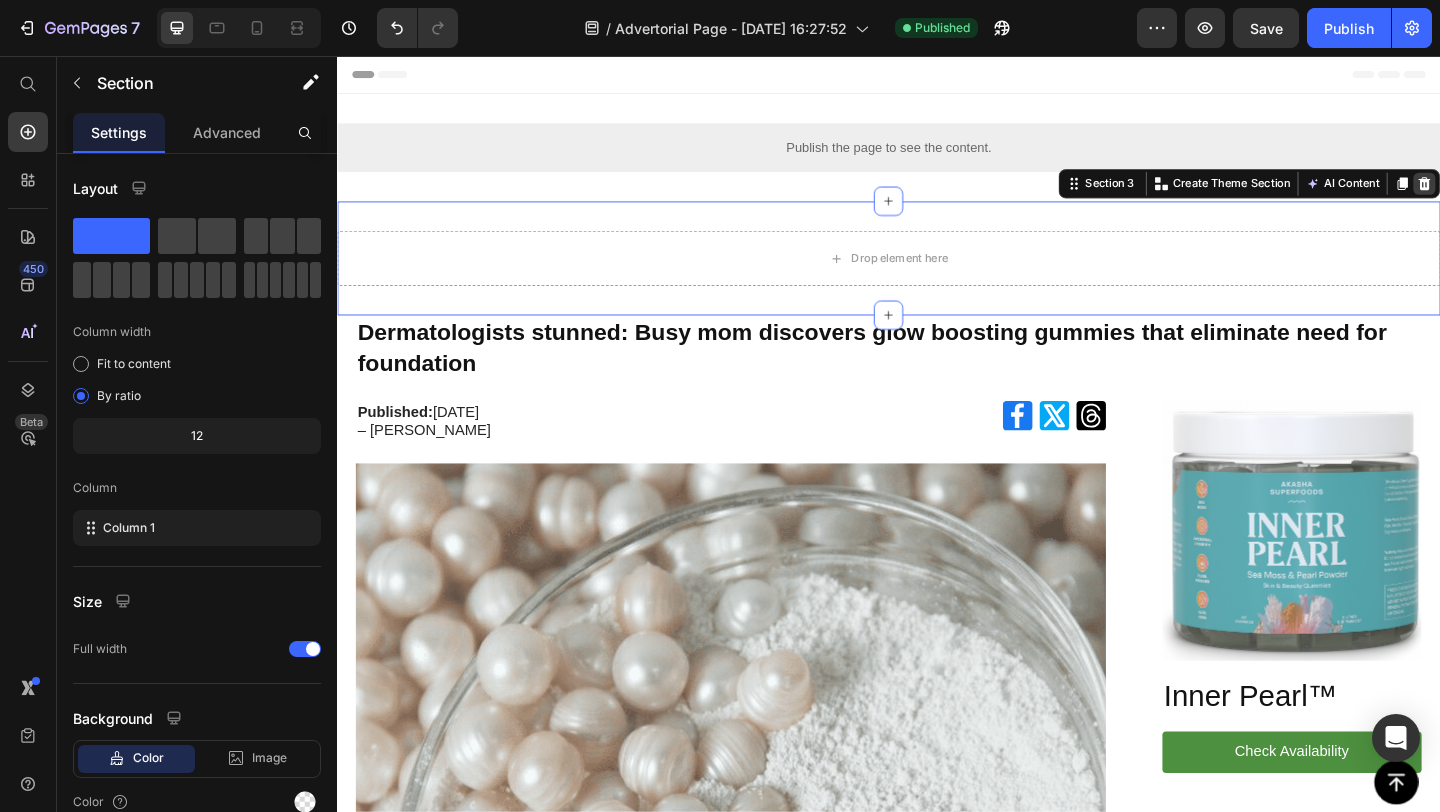click 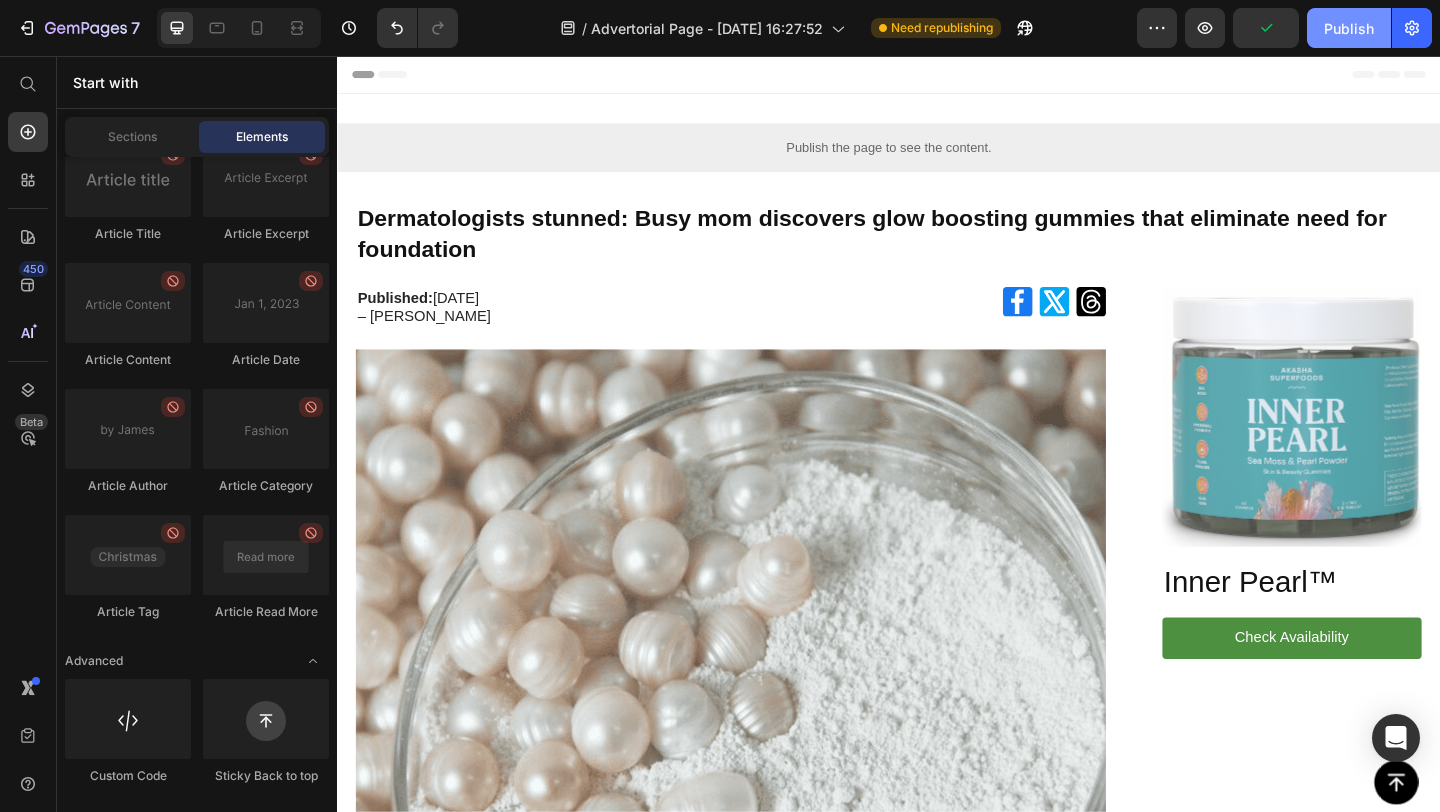 click on "Publish" 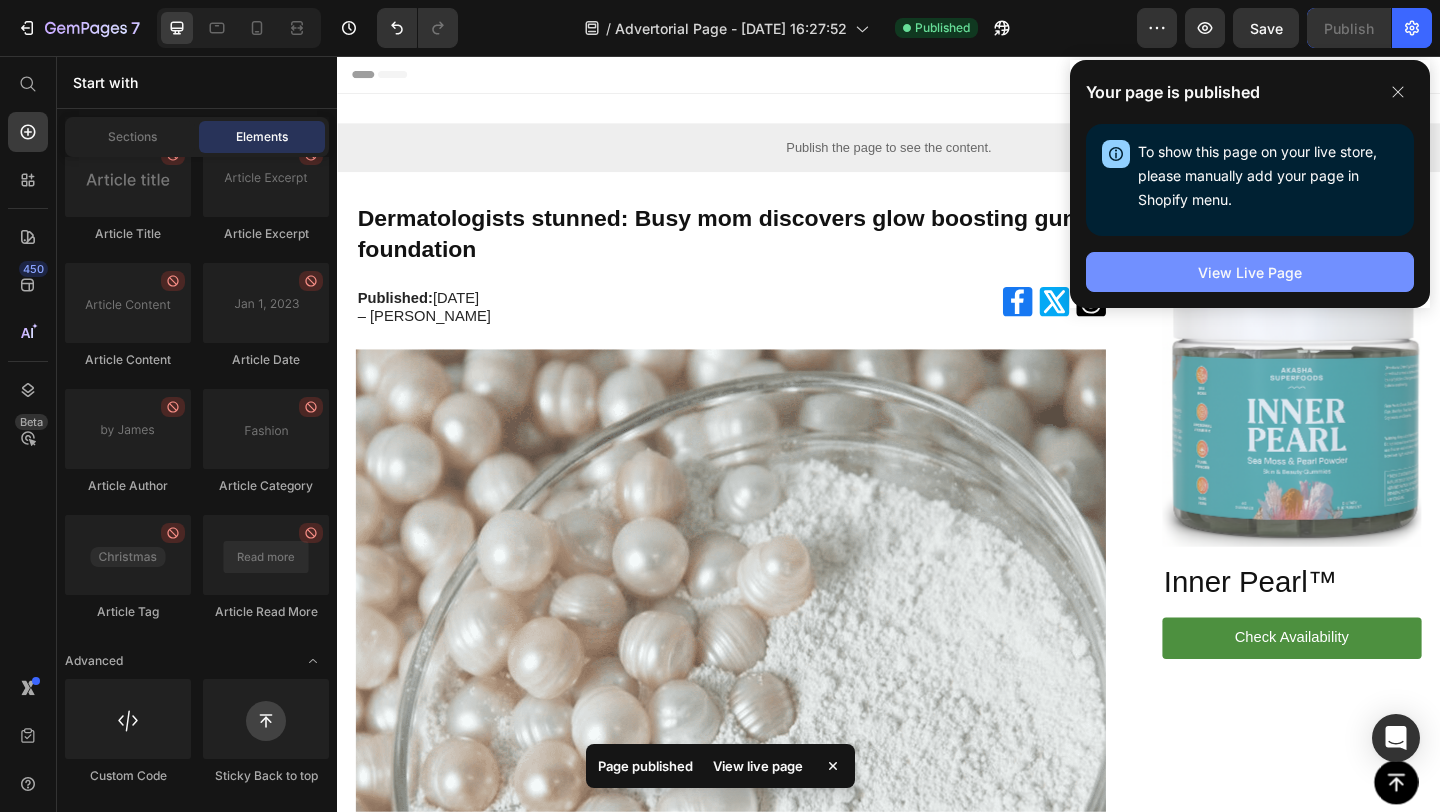 click on "View Live Page" at bounding box center (1250, 272) 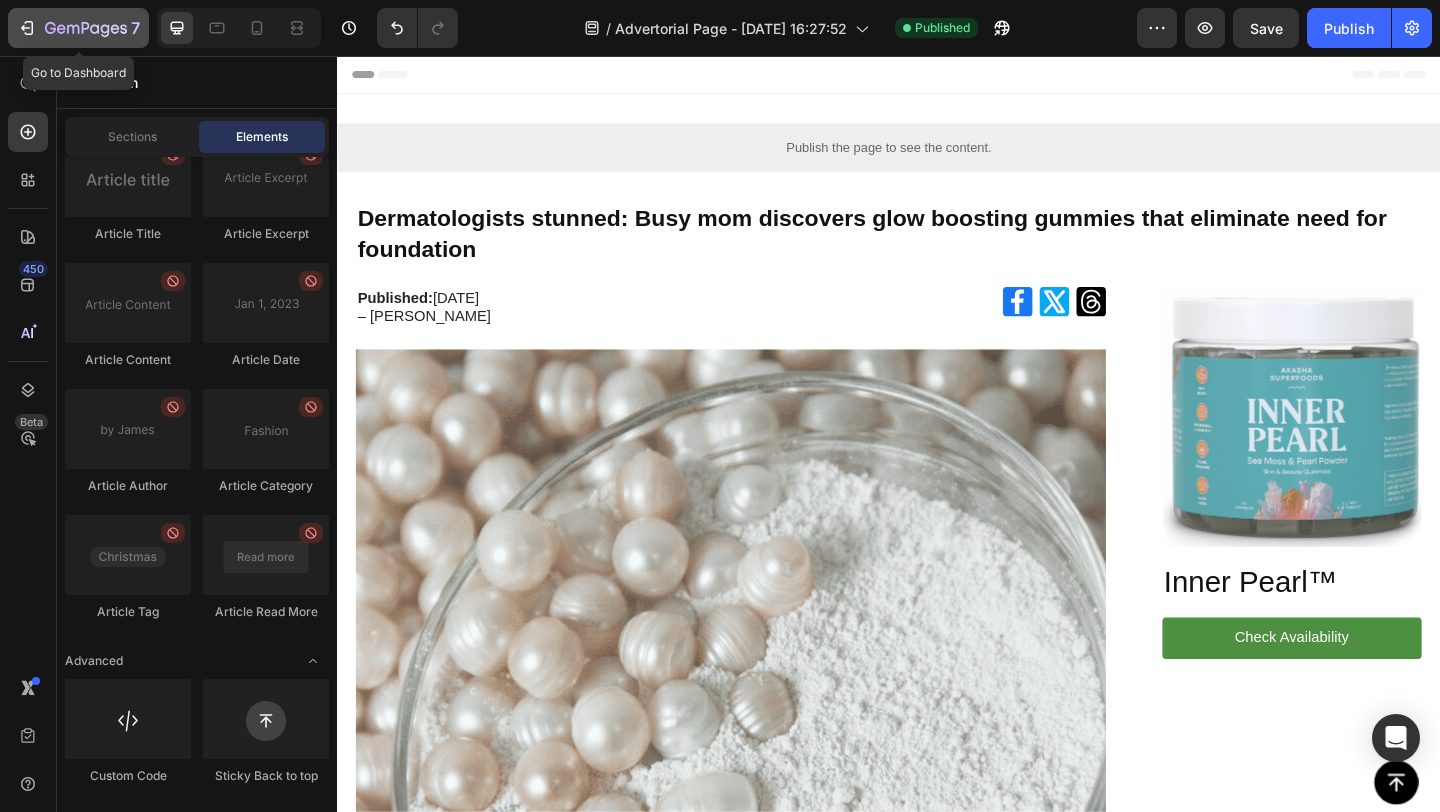 click on "7" 